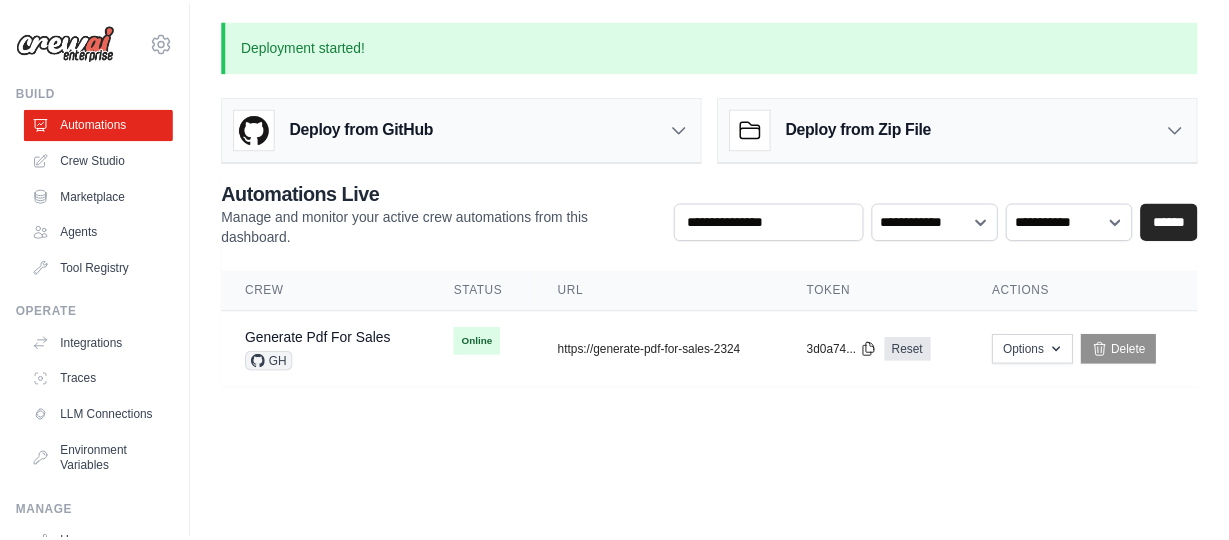 scroll, scrollTop: 0, scrollLeft: 0, axis: both 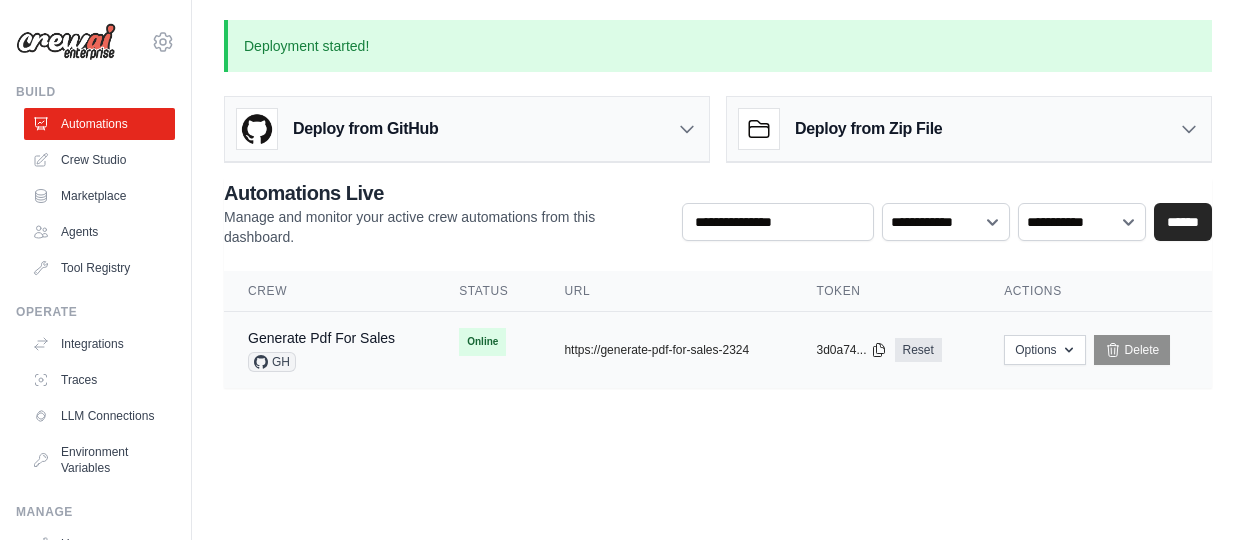 click on "GH" at bounding box center (321, 362) 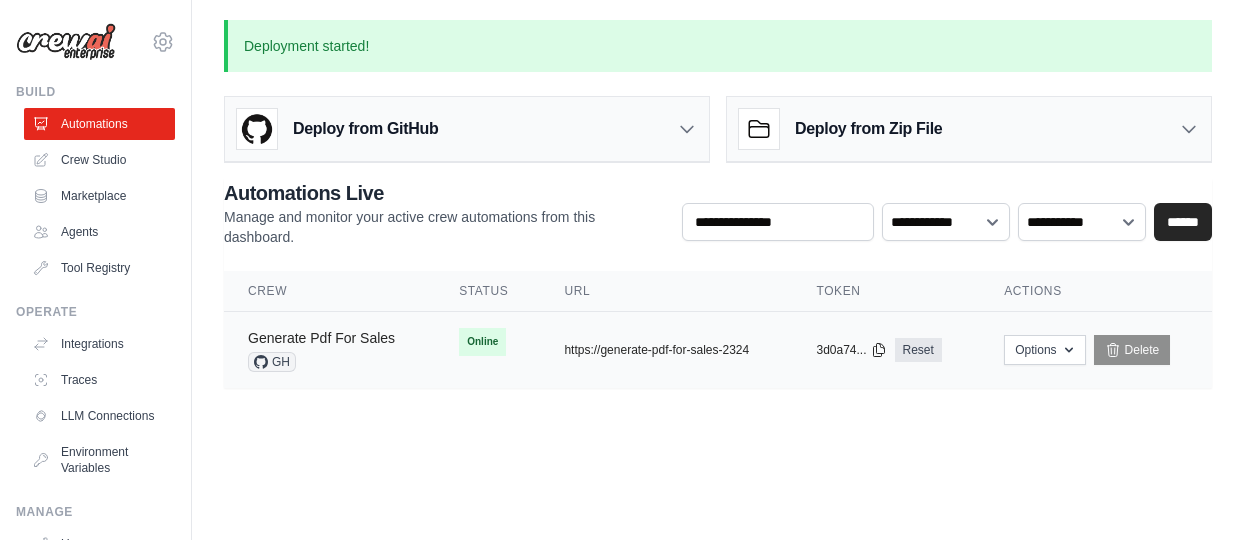 click on "Generate Pdf For Sales" at bounding box center [321, 338] 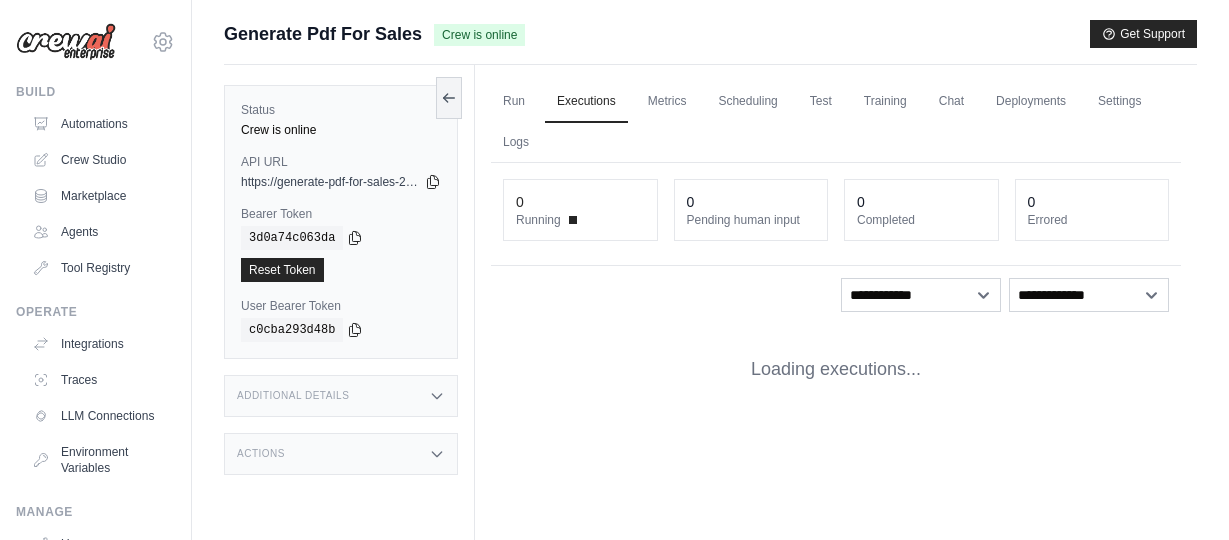 scroll, scrollTop: 0, scrollLeft: 0, axis: both 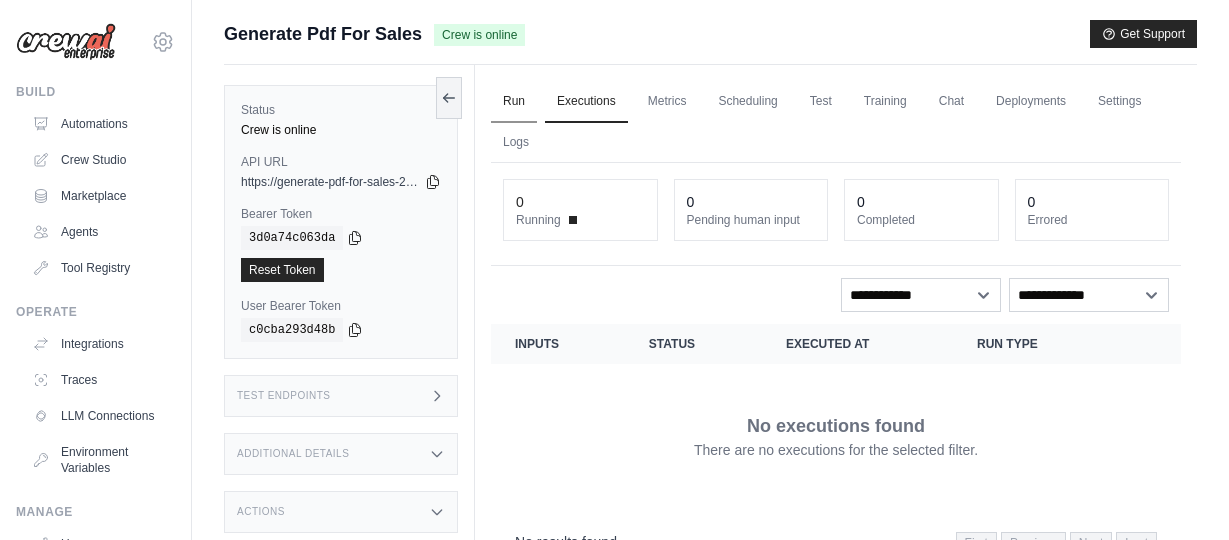 click on "Run" at bounding box center [514, 102] 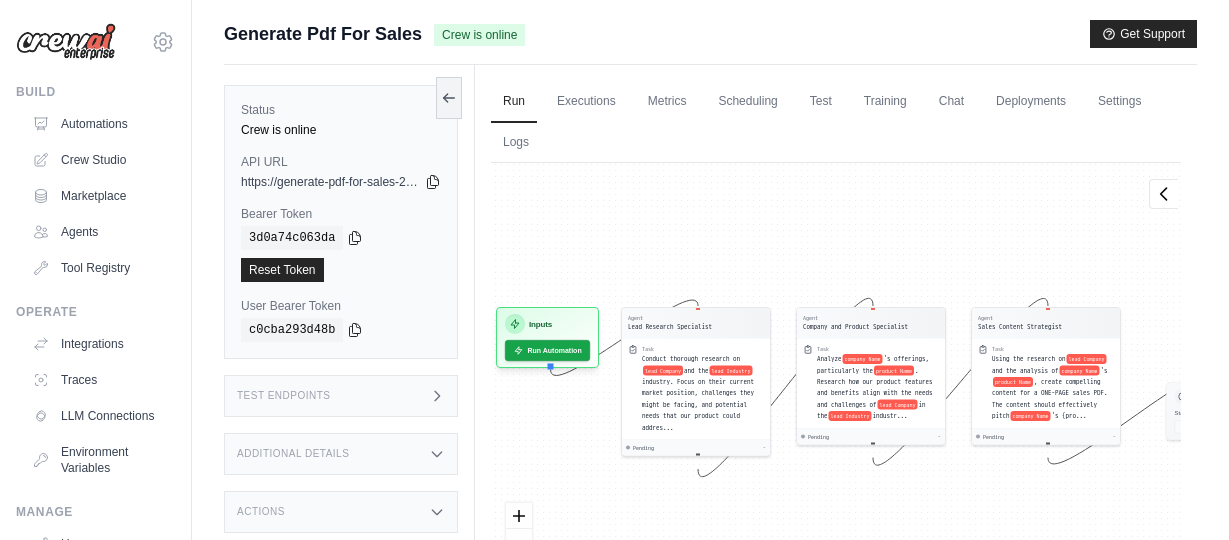 drag, startPoint x: 1015, startPoint y: 249, endPoint x: 1025, endPoint y: 236, distance: 16.40122 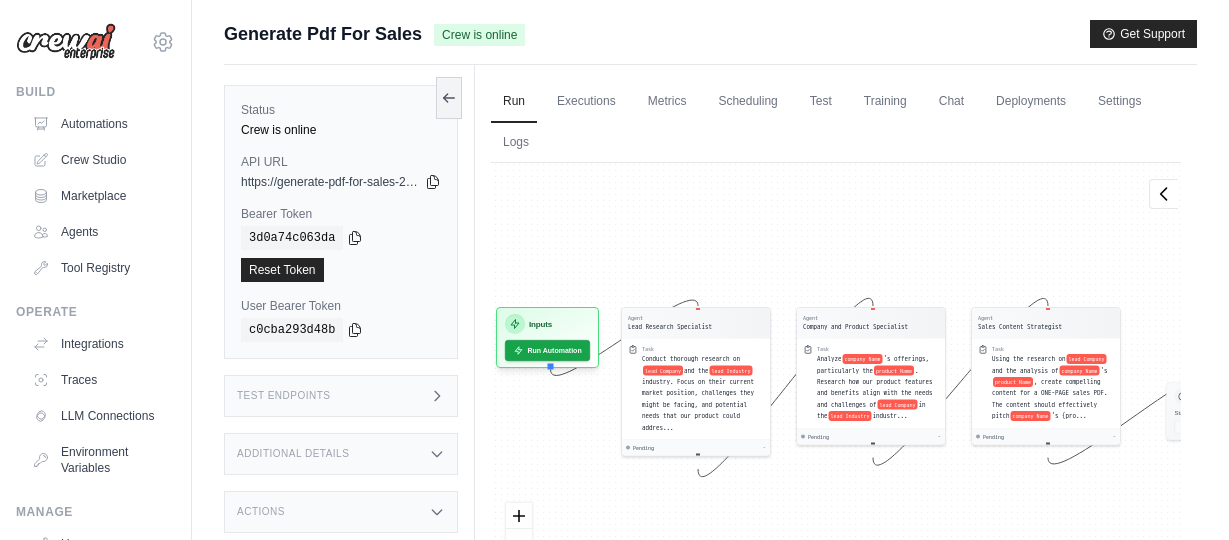 click on "Agent Lead Research Specialist Task Conduct thorough research on  lead Company  and the  lead Industry  industry. Focus on their current market position, challenges they might be facing, and potential needs that our product could addres... Pending - Agent Company and Product Specialist Task Analyze  company Name 's offerings, particularly the  product Name . Research how our product features and benefits align with the needs and challenges of  lead Company  in the  lead Industry  industr... Pending - Agent Sales Content Strategist Task Using the research on  lead Company  and the analysis of  company Name 's  product Name , create compelling content for a ONE-PAGE sales PDF. The content should effectively pitch  company Name 's {pro... Pending - Inputs Run Automation Output Status:  Waiting No Result Yet" at bounding box center [836, 392] 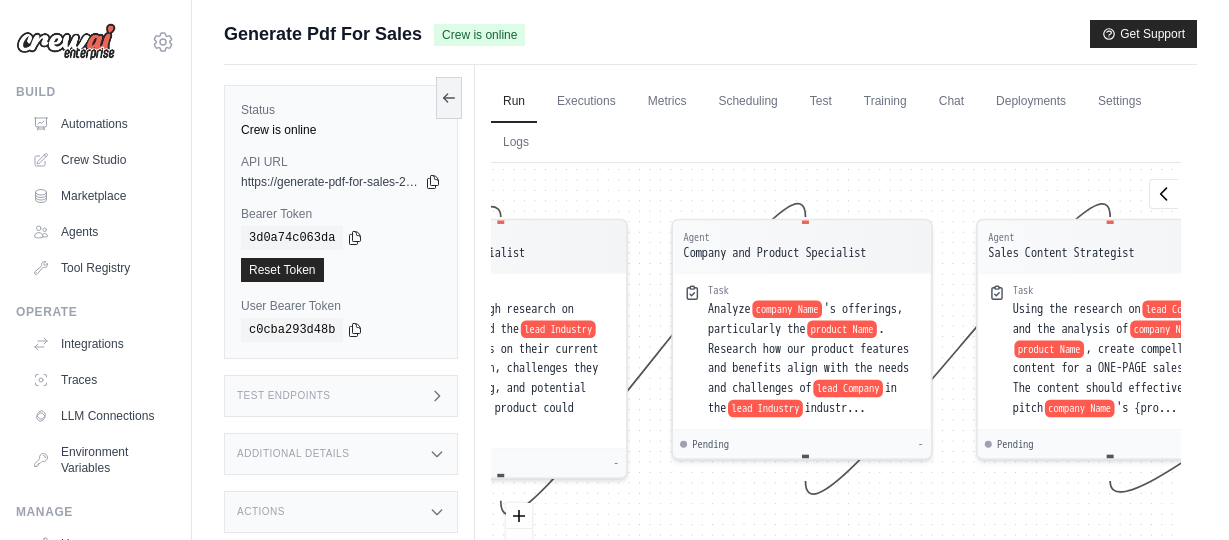 drag, startPoint x: 810, startPoint y: 167, endPoint x: 645, endPoint y: 149, distance: 165.97891 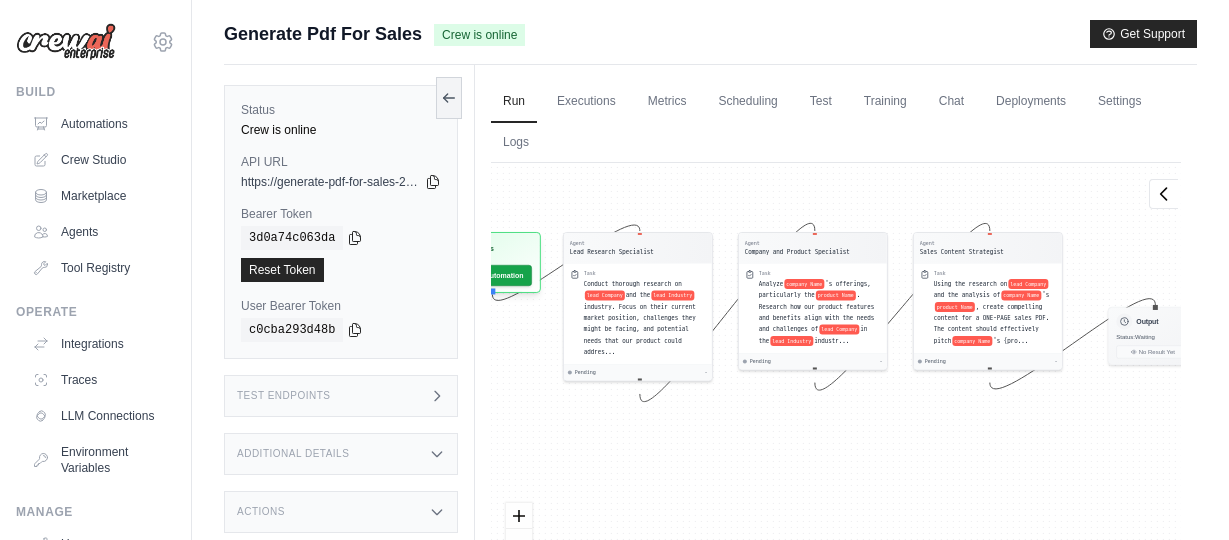 drag, startPoint x: 669, startPoint y: 209, endPoint x: 734, endPoint y: 217, distance: 65.490456 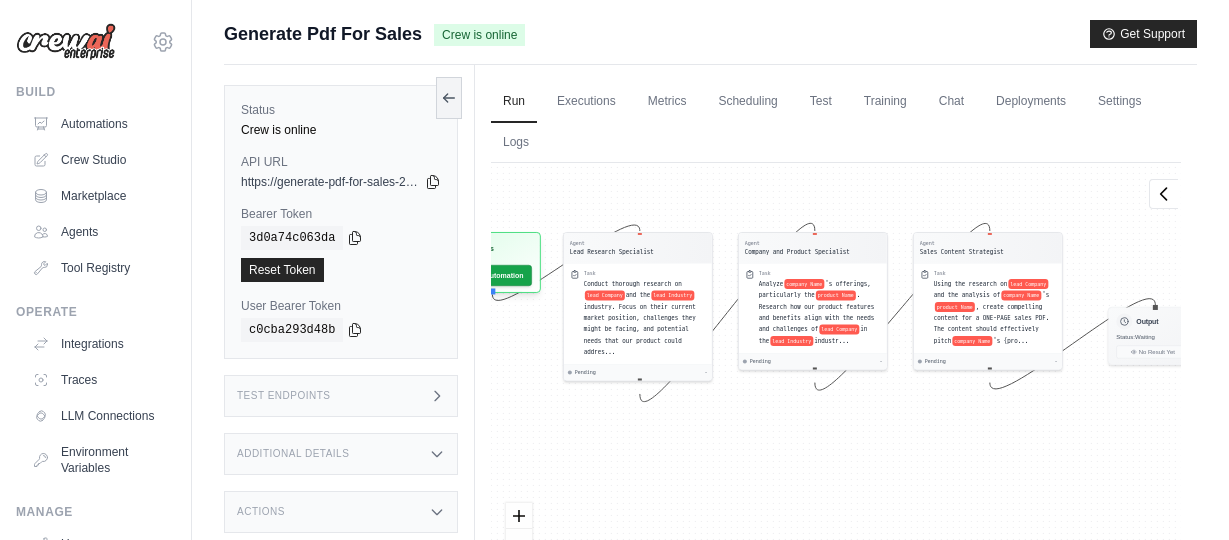 click on "Agent Lead Research Specialist Task Conduct thorough research on  lead Company  and the  lead Industry  industry. Focus on their current market position, challenges they might be facing, and potential needs that our product could addres... Pending - Agent Company and Product Specialist Task Analyze  company Name 's offerings, particularly the  product Name . Research how our product features and benefits align with the needs and challenges of  lead Company  in the  lead Industry  industr... Pending - Agent Sales Content Strategist Task Using the research on  lead Company  and the analysis of  company Name 's  product Name , create compelling content for a ONE-PAGE sales PDF. The content should effectively pitch  company Name 's {pro... Pending - Inputs Run Automation Output Status:  Waiting No Result Yet" at bounding box center (836, 392) 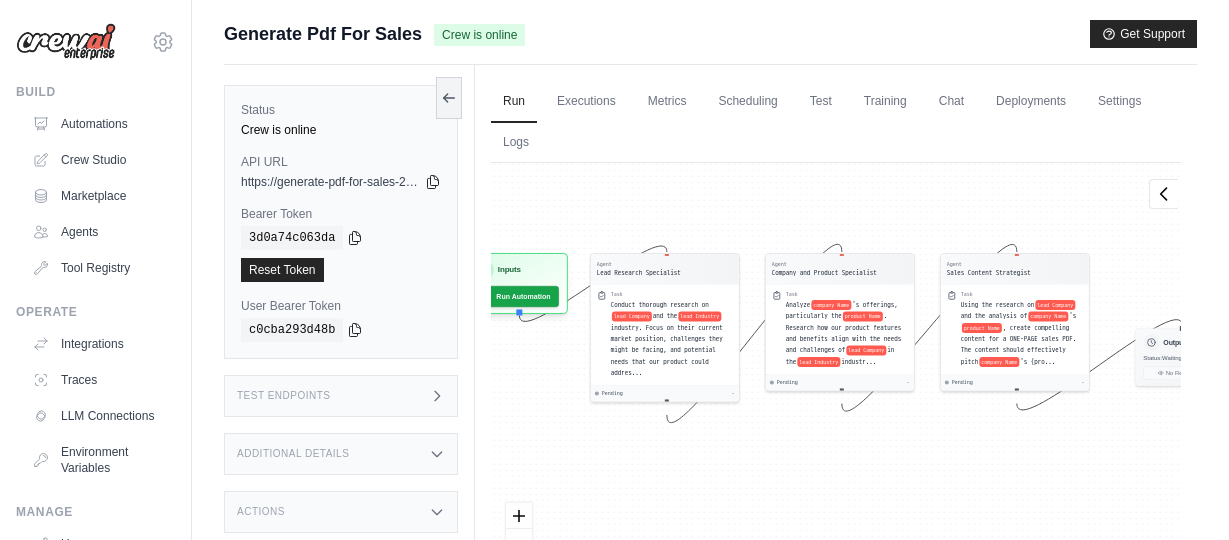 drag, startPoint x: 723, startPoint y: 207, endPoint x: 751, endPoint y: 228, distance: 35 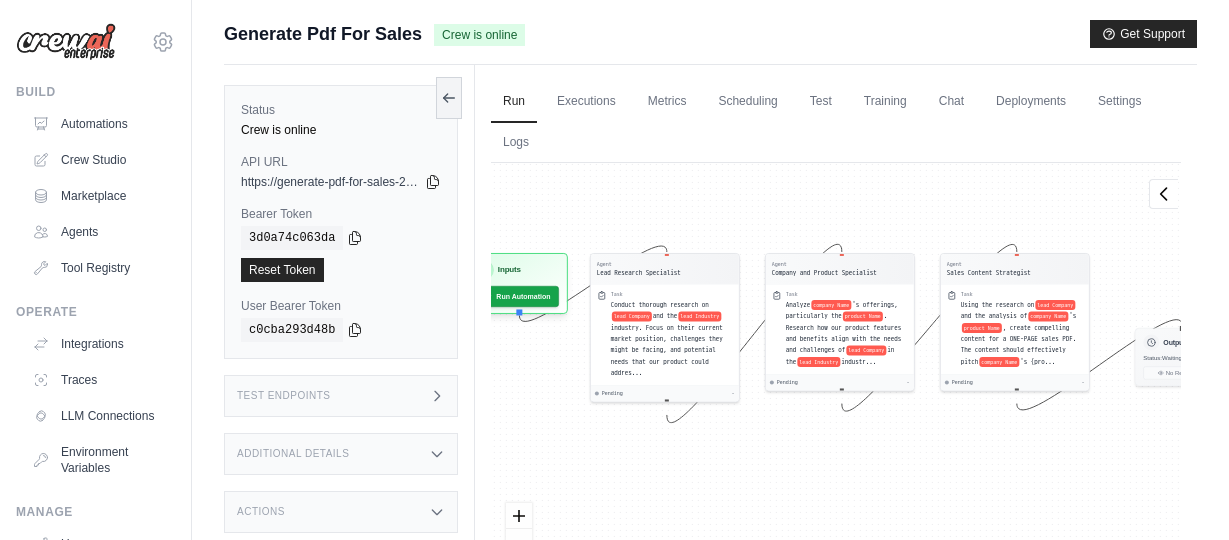 click on "Agent Lead Research Specialist Task Conduct thorough research on  lead Company  and the  lead Industry  industry. Focus on their current market position, challenges they might be facing, and potential needs that our product could addres... Pending - Agent Company and Product Specialist Task Analyze  company Name 's offerings, particularly the  product Name . Research how our product features and benefits align with the needs and challenges of  lead Company  in the  lead Industry  industr... Pending - Agent Sales Content Strategist Task Using the research on  lead Company  and the analysis of  company Name 's  product Name , create compelling content for a ONE-PAGE sales PDF. The content should effectively pitch  company Name 's {pro... Pending - Inputs Run Automation Output Status:  Waiting No Result Yet" at bounding box center [836, 392] 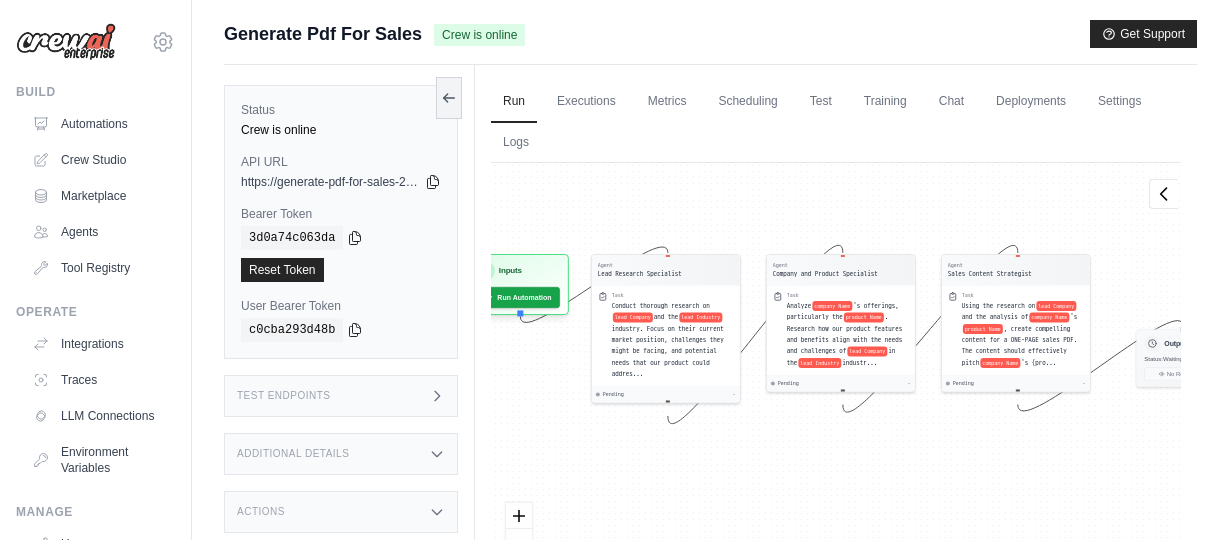 click on "Agent Lead Research Specialist Task Conduct thorough research on  lead Company  and the  lead Industry  industry. Focus on their current market position, challenges they might be facing, and potential needs that our product could addres... Pending - Agent Company and Product Specialist Task Analyze  company Name 's offerings, particularly the  product Name . Research how our product features and benefits align with the needs and challenges of  lead Company  in the  lead Industry  industr... Pending - Agent Sales Content Strategist Task Using the research on  lead Company  and the analysis of  company Name 's  product Name , create compelling content for a ONE-PAGE sales PDF. The content should effectively pitch  company Name 's {pro... Pending - Inputs Run Automation Output Status:  Waiting No Result Yet" at bounding box center [836, 392] 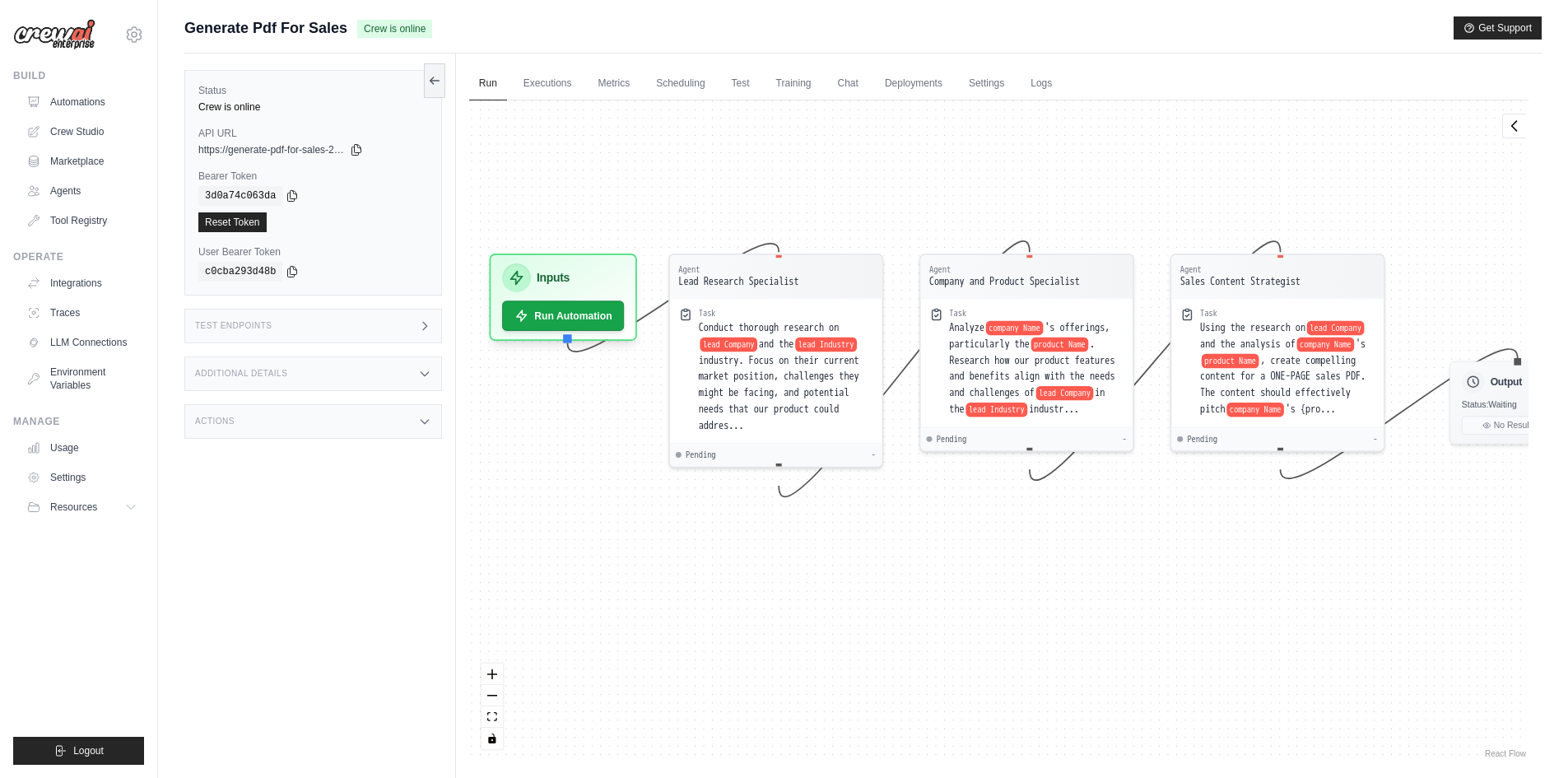 drag, startPoint x: 663, startPoint y: 399, endPoint x: 844, endPoint y: 575, distance: 252.4619 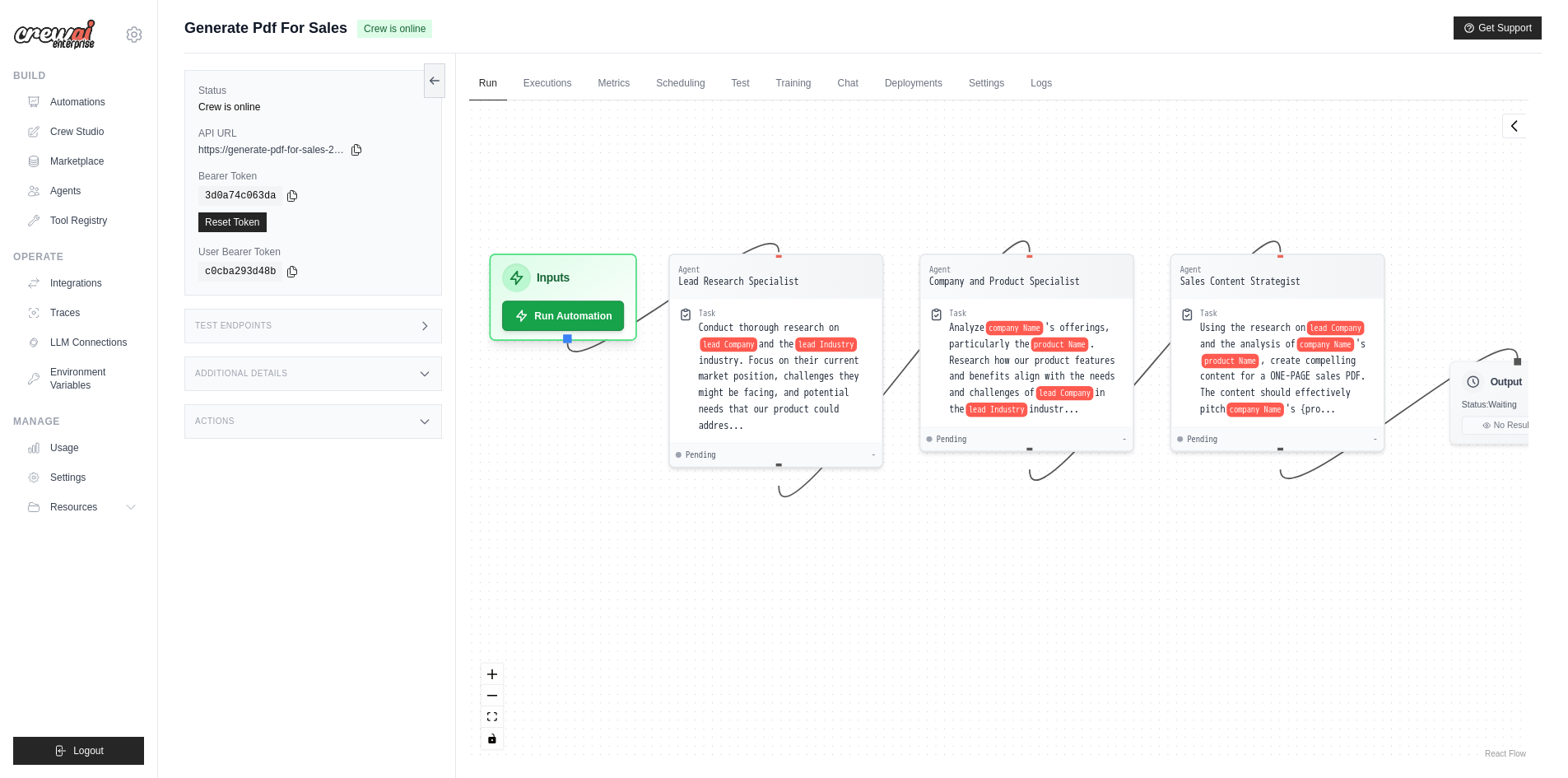click on "Agent Lead Research Specialist Task Conduct thorough research on  lead Company  and the  lead Industry  industry. Focus on their current market position, challenges they might be facing, and potential needs that our product could addres... Pending - Agent Company and Product Specialist Task Analyze  company Name 's offerings, particularly the  product Name . Research how our product features and benefits align with the needs and challenges of  lead Company  in the  lead Industry  industr... Pending - Agent Sales Content Strategist Task Using the research on  lead Company  and the analysis of  company Name 's  product Name , create compelling content for a ONE-PAGE sales PDF. The content should effectively pitch  company Name 's {pro... Pending - Inputs Run Automation Output Status:  Waiting No Result Yet" at bounding box center [998, 431] 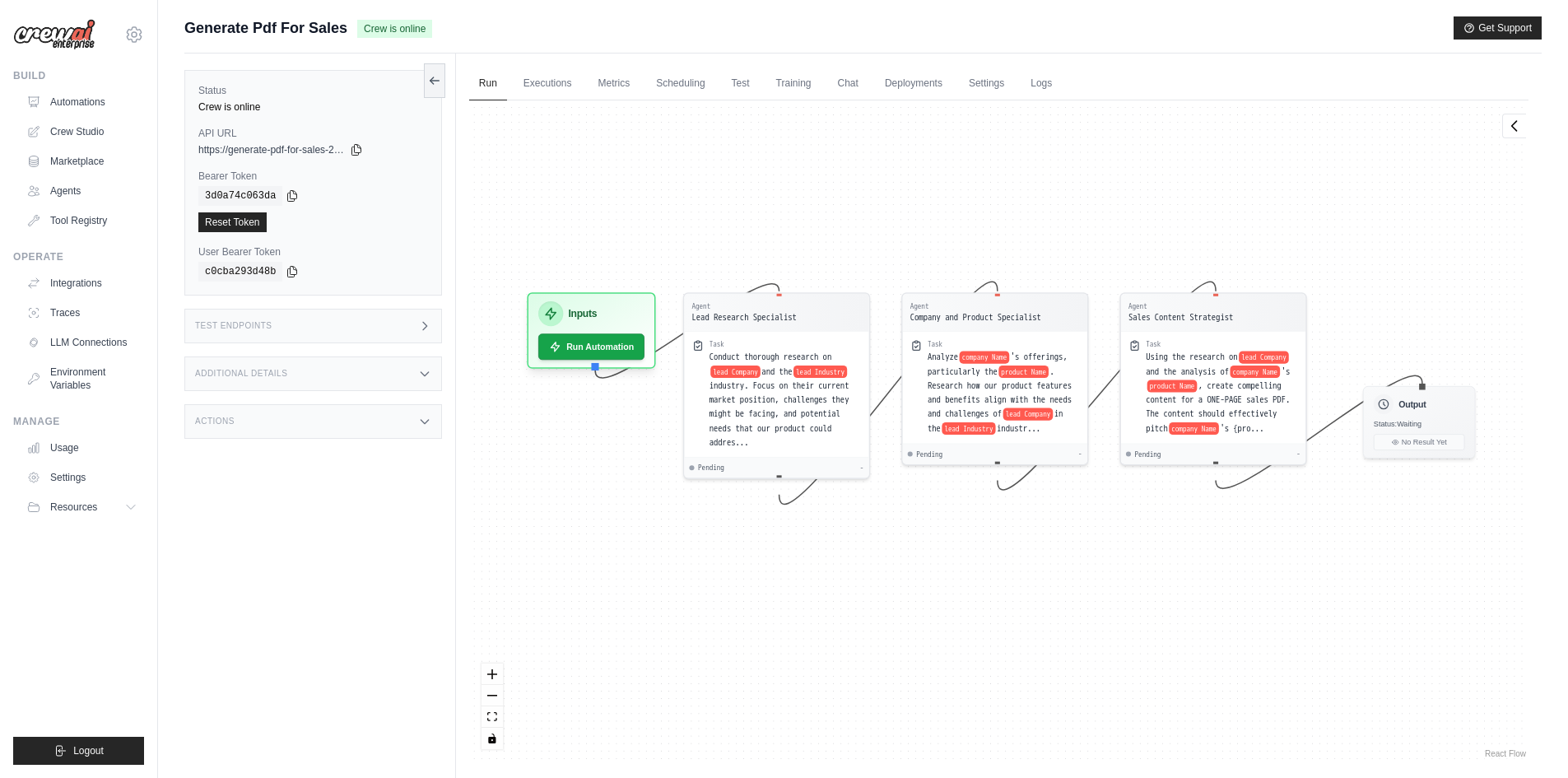 drag, startPoint x: 856, startPoint y: 552, endPoint x: 847, endPoint y: 552, distance: 9 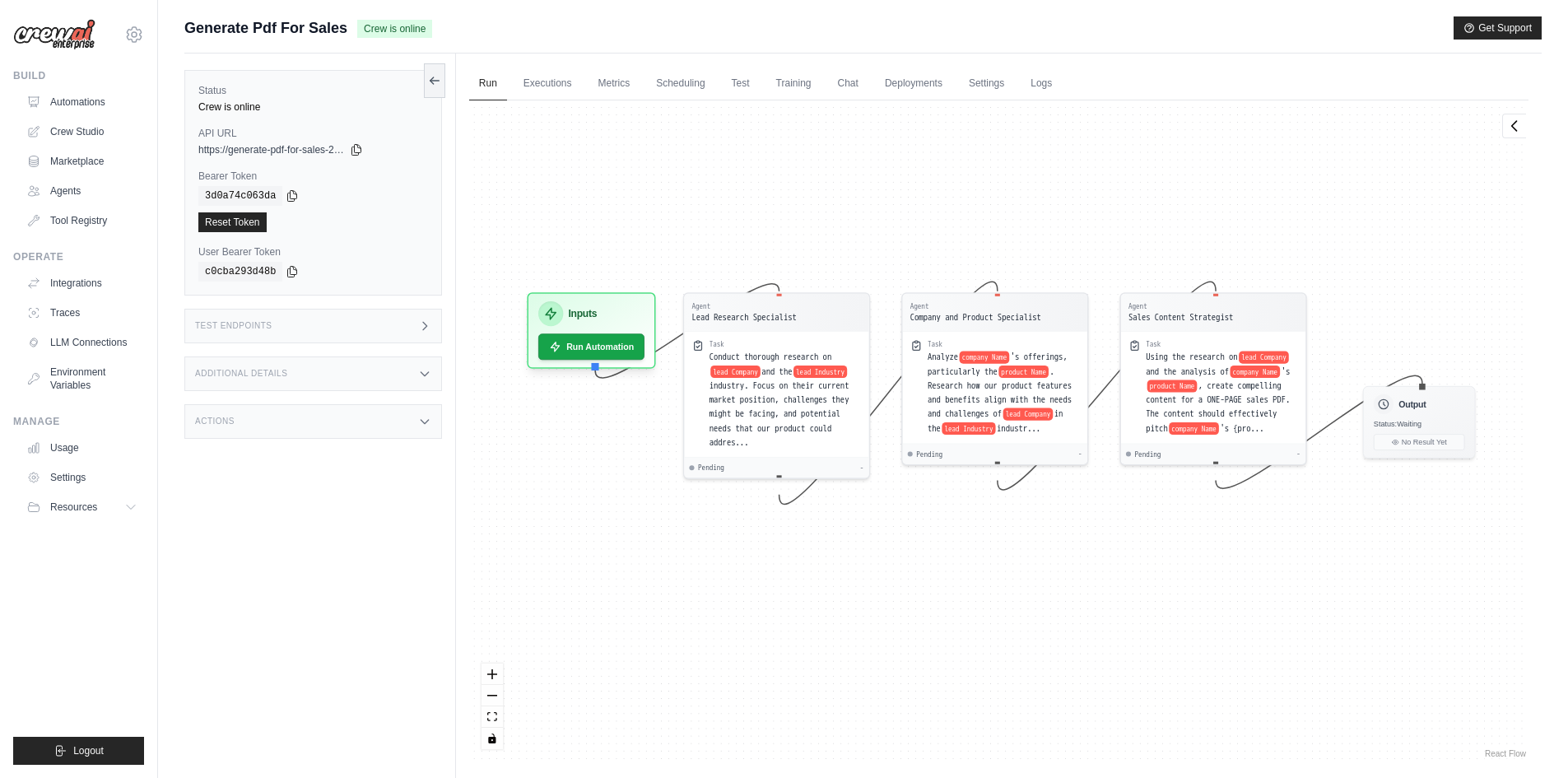 click on "Agent Lead Research Specialist Task Conduct thorough research on  lead Company  and the  lead Industry  industry. Focus on their current market position, challenges they might be facing, and potential needs that our product could addres... Pending - Agent Company and Product Specialist Task Analyze  company Name 's offerings, particularly the  product Name . Research how our product features and benefits align with the needs and challenges of  lead Company  in the  lead Industry  industr... Pending - Agent Sales Content Strategist Task Using the research on  lead Company  and the analysis of  company Name 's  product Name , create compelling content for a ONE-PAGE sales PDF. The content should effectively pitch  company Name 's {pro... Pending - Inputs Run Automation Output Status:  Waiting No Result Yet" at bounding box center (998, 431) 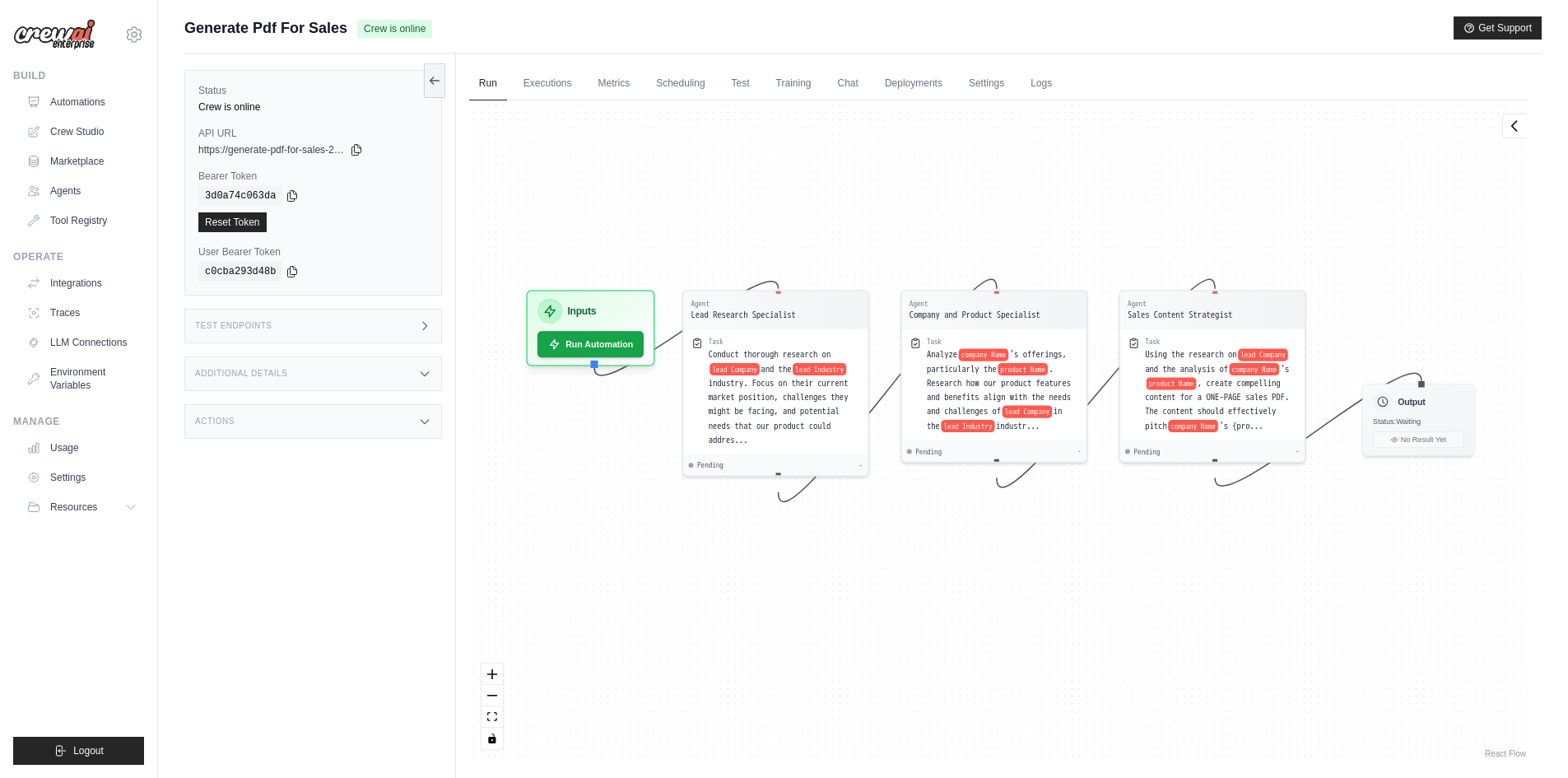 click on "Agent Lead Research Specialist Task Conduct thorough research on  lead Company  and the  lead Industry  industry. Focus on their current market position, challenges they might be facing, and potential needs that our product could addres... Pending - Agent Company and Product Specialist Task Analyze  company Name 's offerings, particularly the  product Name . Research how our product features and benefits align with the needs and challenges of  lead Company  in the  lead Industry  industr... Pending - Agent Sales Content Strategist Task Using the research on  lead Company  and the analysis of  company Name 's  product Name , create compelling content for a ONE-PAGE sales PDF. The content should effectively pitch  company Name 's {pro... Pending - Inputs Run Automation Output Status:  Waiting No Result Yet" at bounding box center (998, 431) 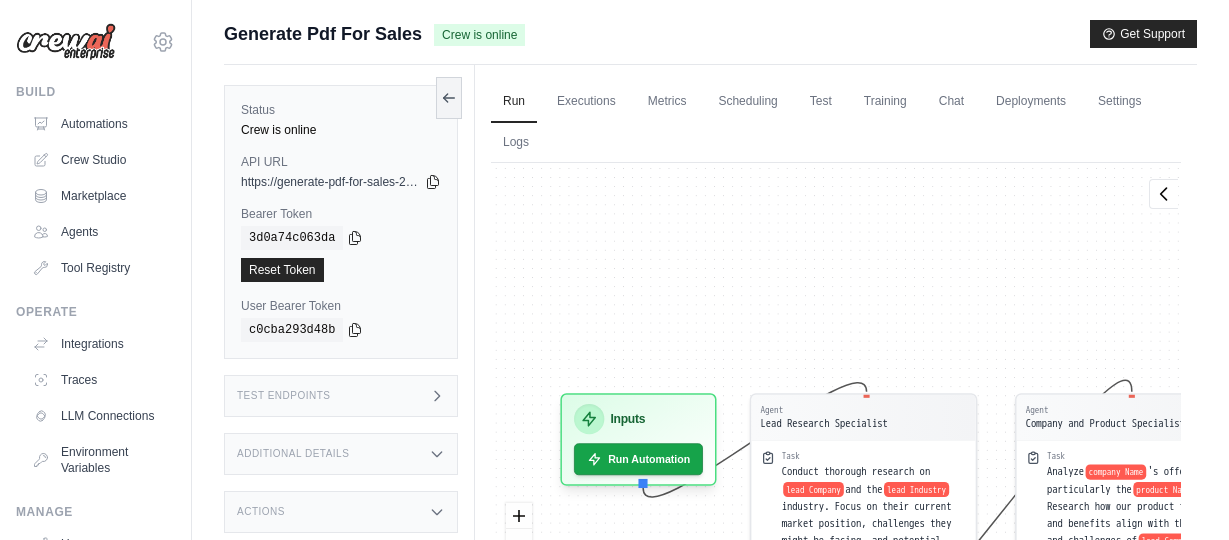 click on "Agent Lead Research Specialist Task Conduct thorough research on  lead Company  and the  lead Industry  industry. Focus on their current market position, challenges they might be facing, and potential needs that our product could addres... Pending - Agent Company and Product Specialist Task Analyze  company Name 's offerings, particularly the  product Name . Research how our product features and benefits align with the needs and challenges of  lead Company  in the  lead Industry  industr... Pending - Agent Sales Content Strategist Task Using the research on  lead Company  and the analysis of  company Name 's  product Name , create compelling content for a ONE-PAGE sales PDF. The content should effectively pitch  company Name 's {pro... Pending - Inputs Run Automation Output Status:  Waiting No Result Yet" at bounding box center [836, 392] 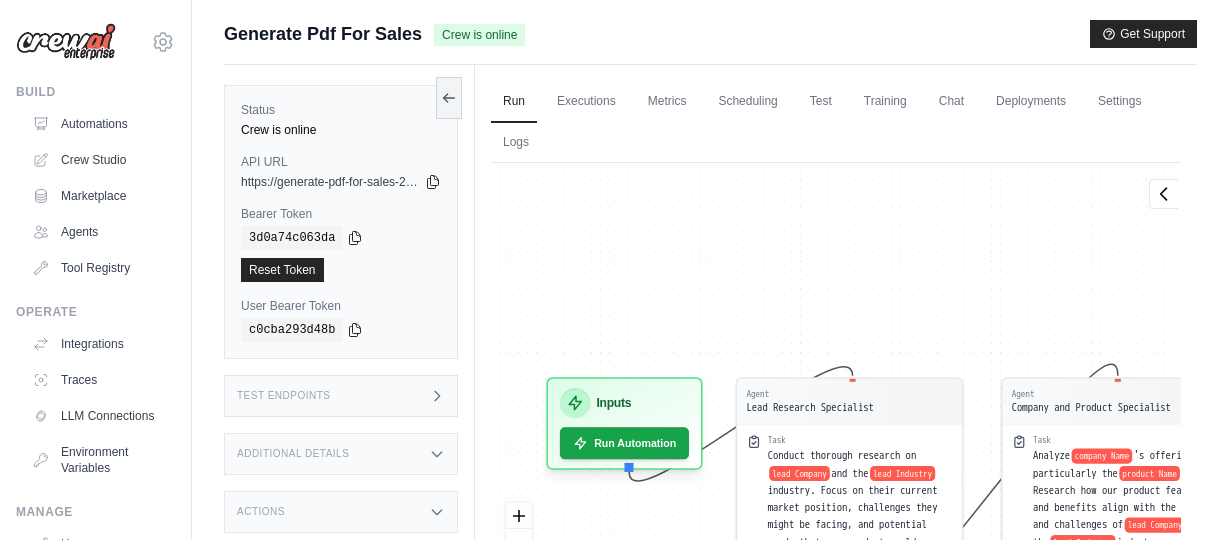 drag, startPoint x: 987, startPoint y: 331, endPoint x: 876, endPoint y: 282, distance: 121.33425 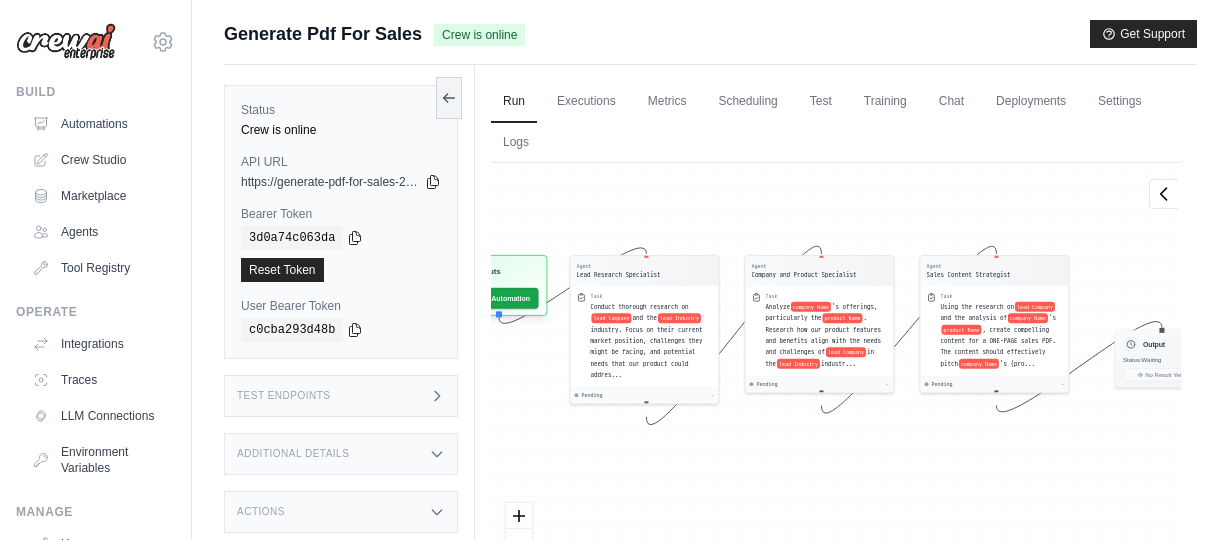 drag, startPoint x: 873, startPoint y: 267, endPoint x: 728, endPoint y: 206, distance: 157.30861 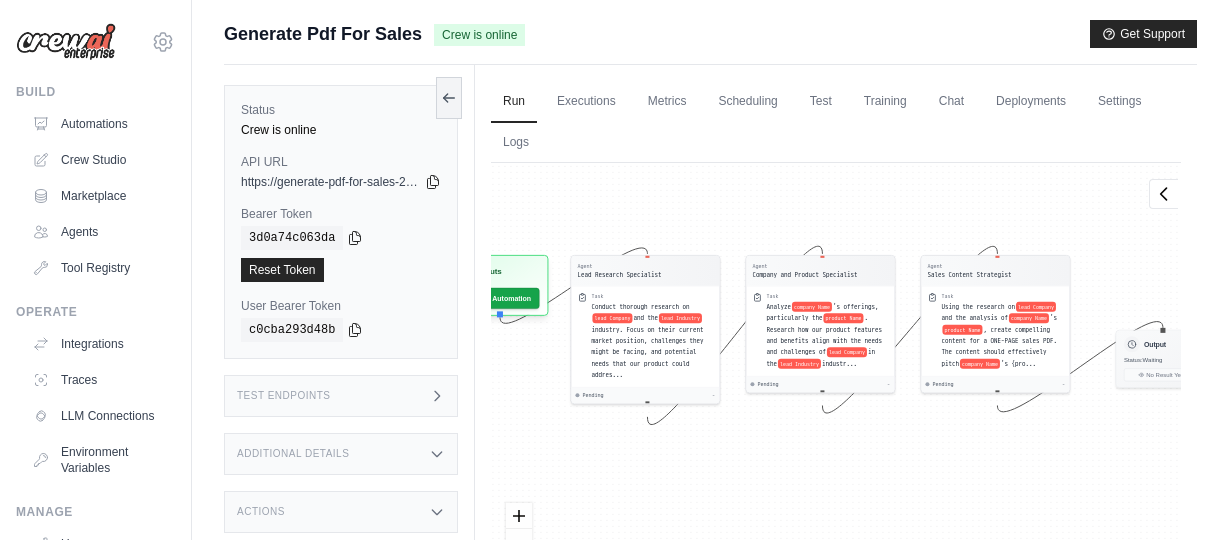 click on "Agent Lead Research Specialist Task Conduct thorough research on  lead Company  and the  lead Industry  industry. Focus on their current market position, challenges they might be facing, and potential needs that our product could addres... Pending - Agent Company and Product Specialist Task Analyze  company Name 's offerings, particularly the  product Name . Research how our product features and benefits align with the needs and challenges of  lead Company  in the  lead Industry  industr... Pending - Agent Sales Content Strategist Task Using the research on  lead Company  and the analysis of  company Name 's  product Name , create compelling content for a ONE-PAGE sales PDF. The content should effectively pitch  company Name 's {pro... Pending - Inputs Run Automation Output Status:  Waiting No Result Yet" at bounding box center (836, 392) 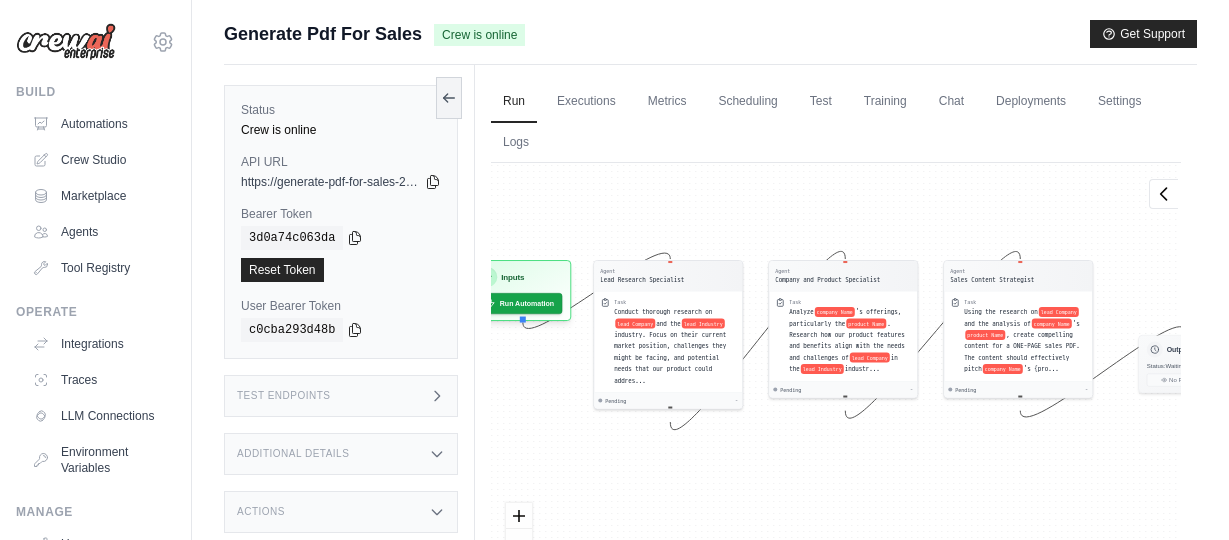 drag, startPoint x: 751, startPoint y: 432, endPoint x: 772, endPoint y: 438, distance: 21.84033 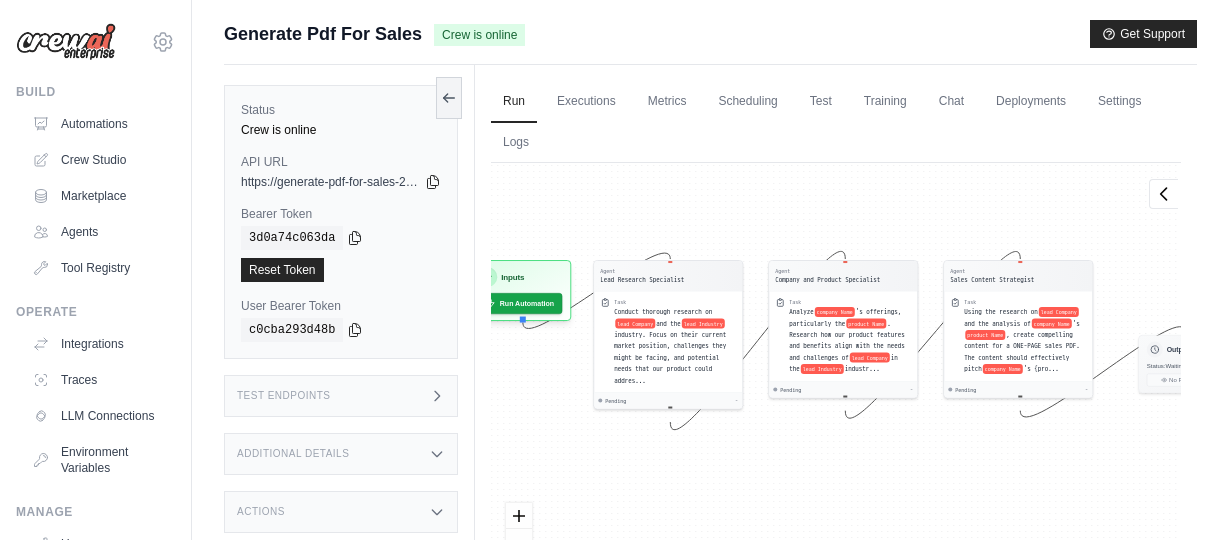 click on "Agent Lead Research Specialist Task Conduct thorough research on  lead Company  and the  lead Industry  industry. Focus on their current market position, challenges they might be facing, and potential needs that our product could addres... Pending - Agent Company and Product Specialist Task Analyze  company Name 's offerings, particularly the  product Name . Research how our product features and benefits align with the needs and challenges of  lead Company  in the  lead Industry  industr... Pending - Agent Sales Content Strategist Task Using the research on  lead Company  and the analysis of  company Name 's  product Name , create compelling content for a ONE-PAGE sales PDF. The content should effectively pitch  company Name 's {pro... Pending - Inputs Run Automation Output Status:  Waiting No Result Yet" at bounding box center (836, 392) 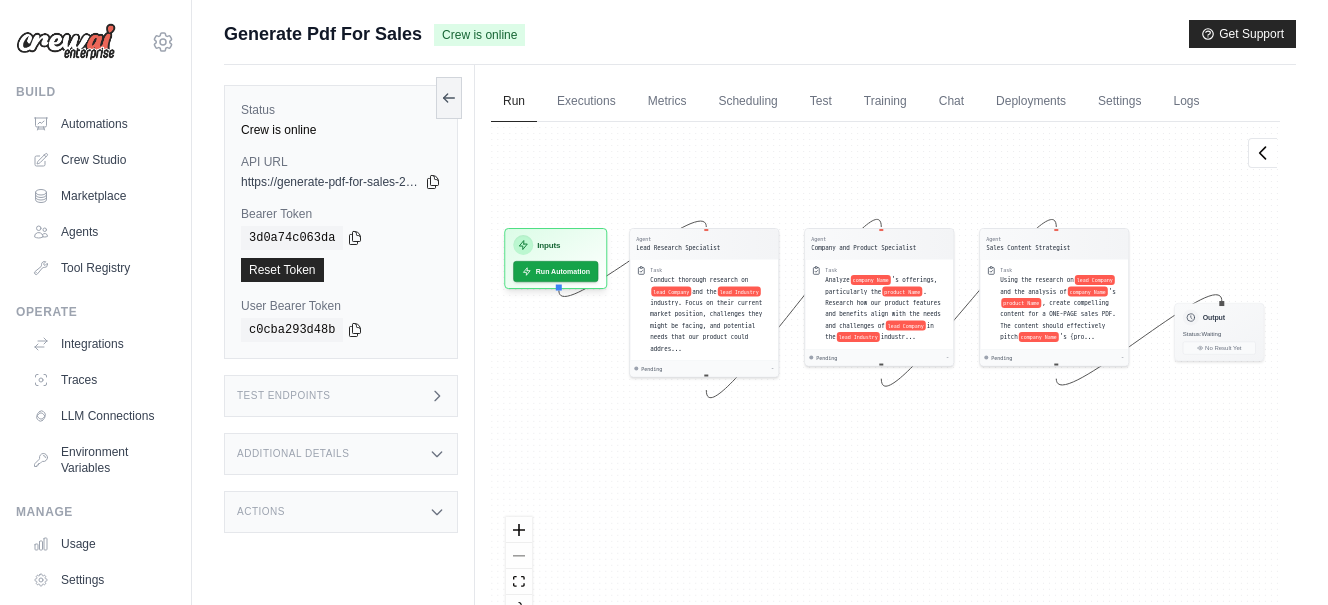 drag, startPoint x: 1159, startPoint y: 434, endPoint x: 1196, endPoint y: 443, distance: 38.078865 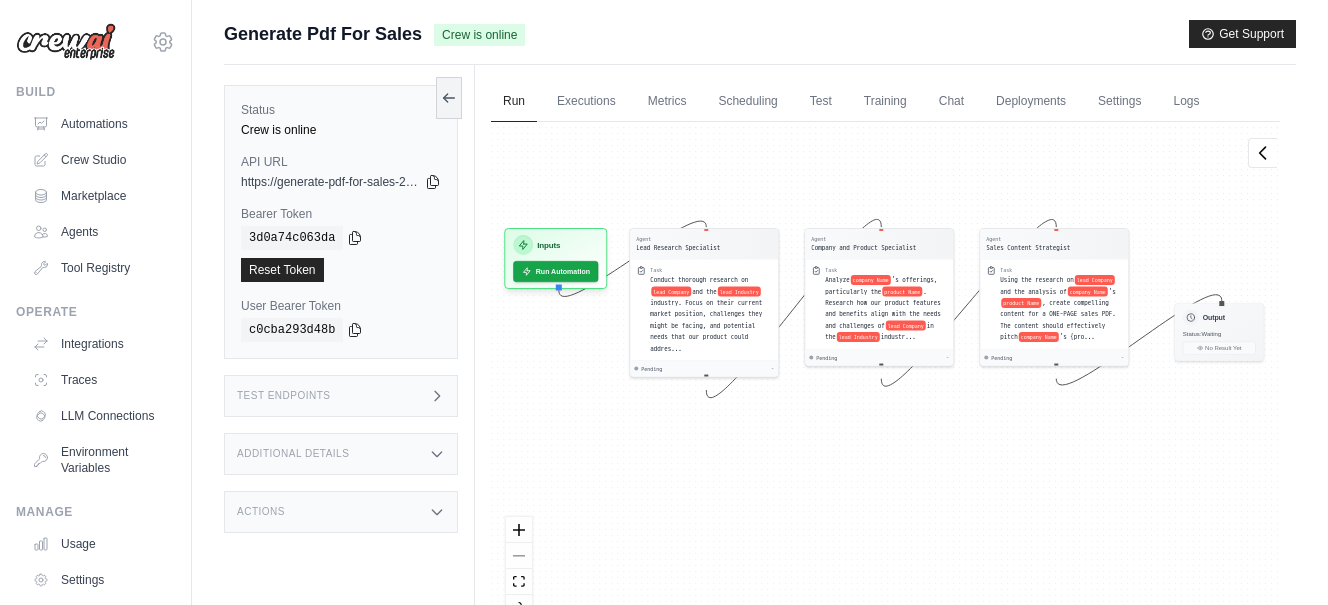 click on "Agent Lead Research Specialist Task Conduct thorough research on  lead Company  and the  lead Industry  industry. Focus on their current market position, challenges they might be facing, and potential needs that our product could addres... Pending - Agent Company and Product Specialist Task Analyze  company Name 's offerings, particularly the  product Name . Research how our product features and benefits align with the needs and challenges of  lead Company  in the  lead Industry  industr... Pending - Agent Sales Content Strategist Task Using the research on  lead Company  and the analysis of  company Name 's  product Name , create compelling content for a ONE-PAGE sales PDF. The content should effectively pitch  company Name 's {pro... Pending - Inputs Run Automation Output Status:  Waiting No Result Yet" at bounding box center [885, 379] 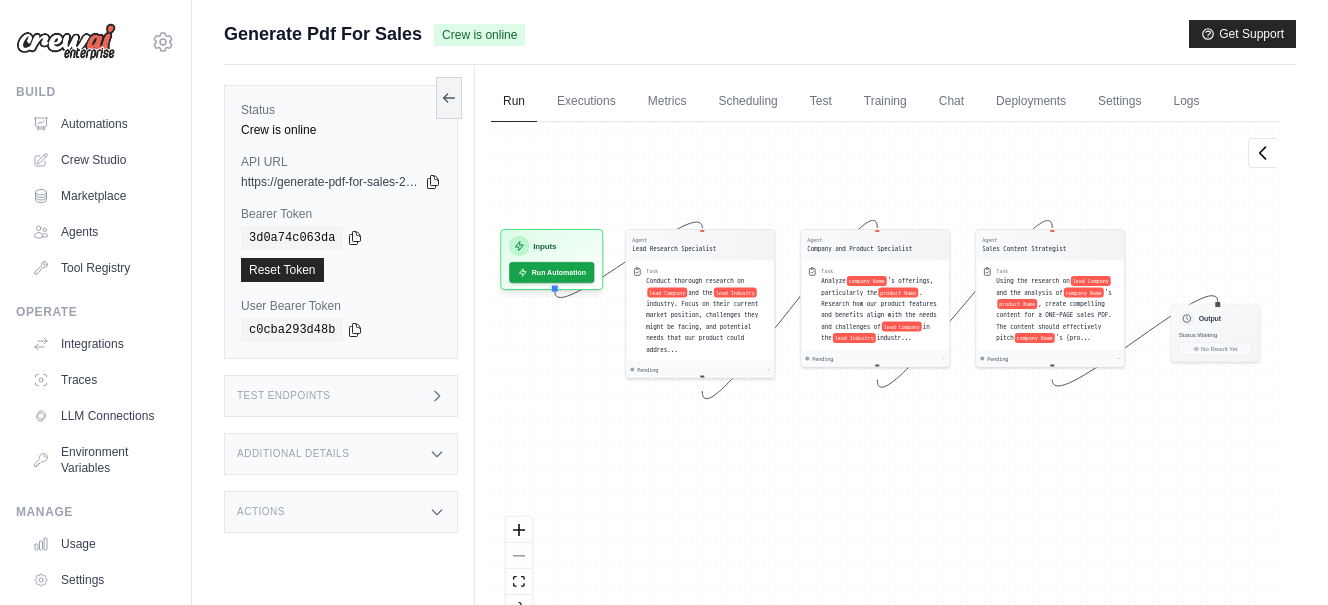 click on "Agent Lead Research Specialist Task Conduct thorough research on  lead Company  and the  lead Industry  industry. Focus on their current market position, challenges they might be facing, and potential needs that our product could addres... Pending - Agent Company and Product Specialist Task Analyze  company Name 's offerings, particularly the  product Name . Research how our product features and benefits align with the needs and challenges of  lead Company  in the  lead Industry  industr... Pending - Agent Sales Content Strategist Task Using the research on  lead Company  and the analysis of  company Name 's  product Name , create compelling content for a ONE-PAGE sales PDF. The content should effectively pitch  company Name 's {pro... Pending - Inputs Run Automation Output Status:  Waiting No Result Yet" at bounding box center [885, 379] 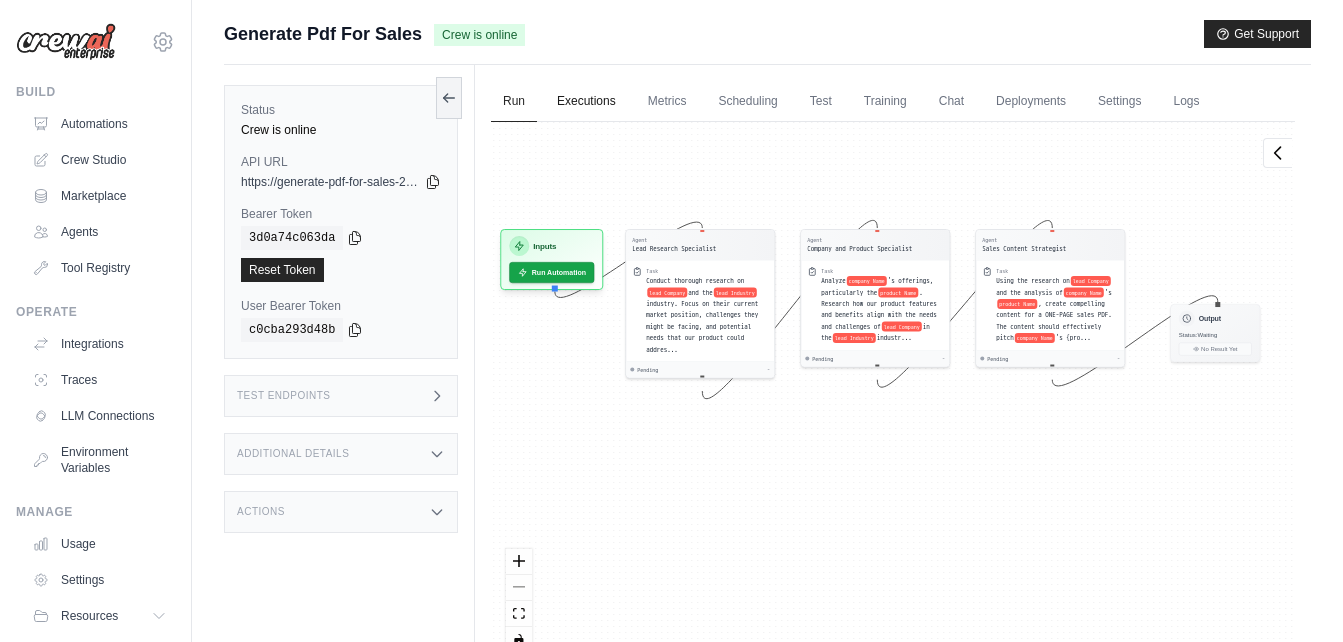 click on "Executions" at bounding box center [586, 102] 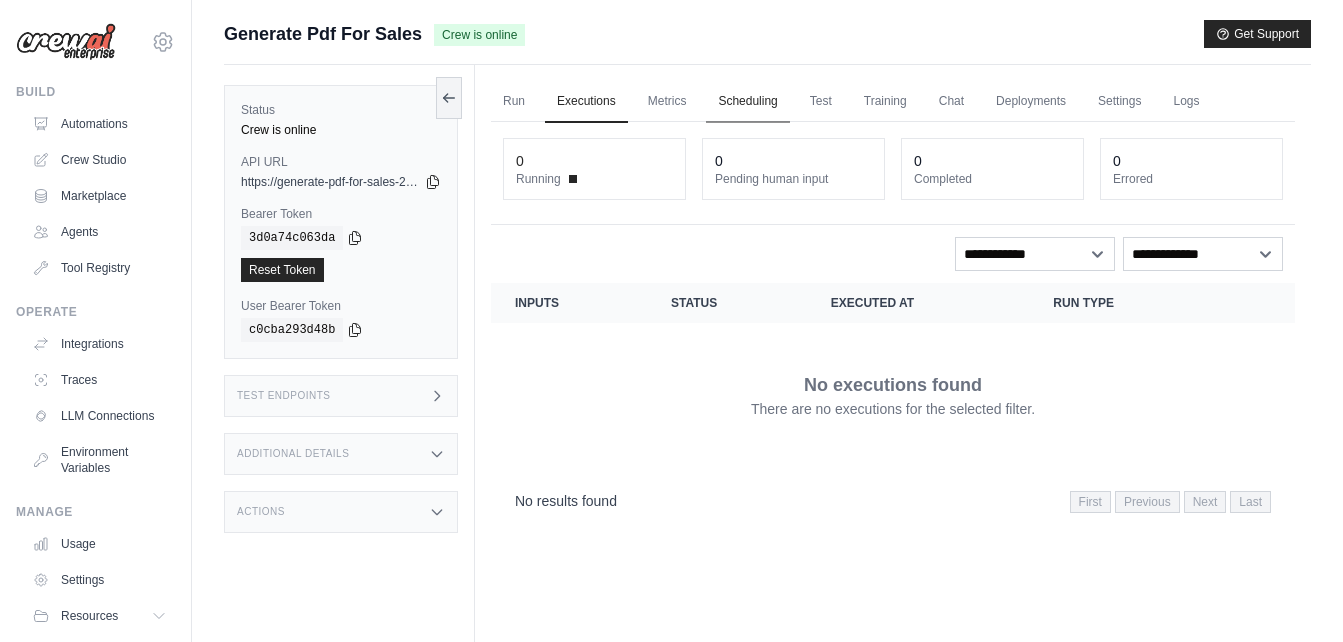 click on "Scheduling" at bounding box center [747, 102] 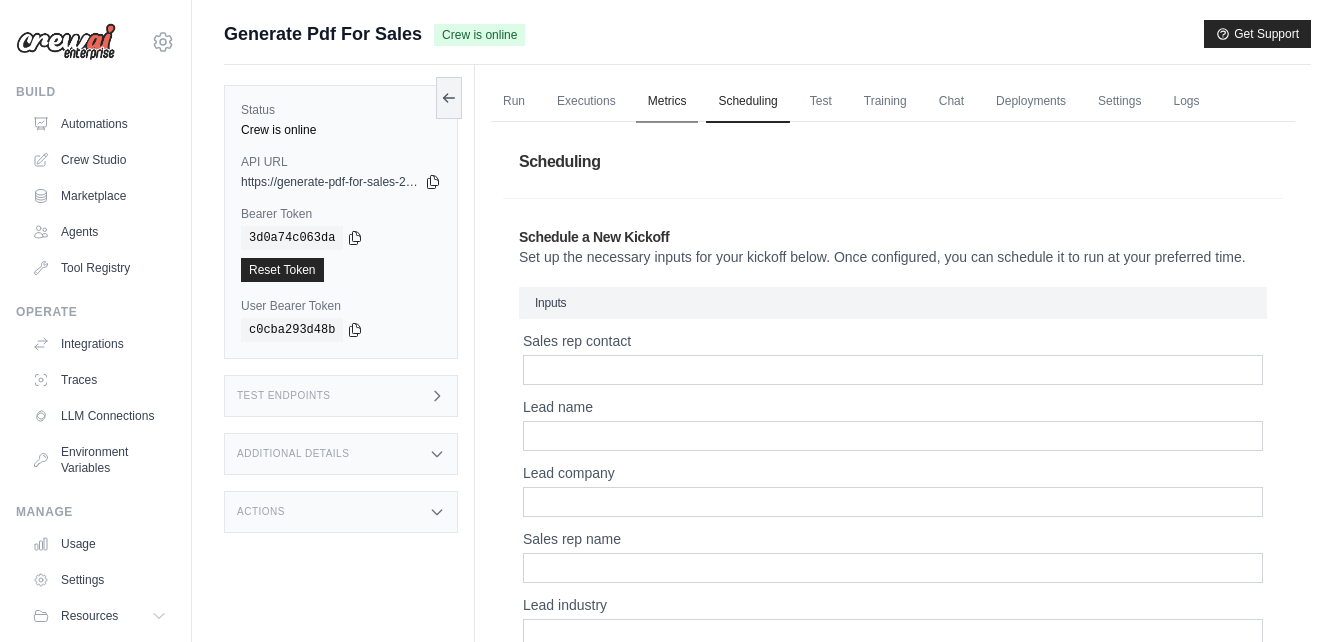 click on "Metrics" at bounding box center [667, 102] 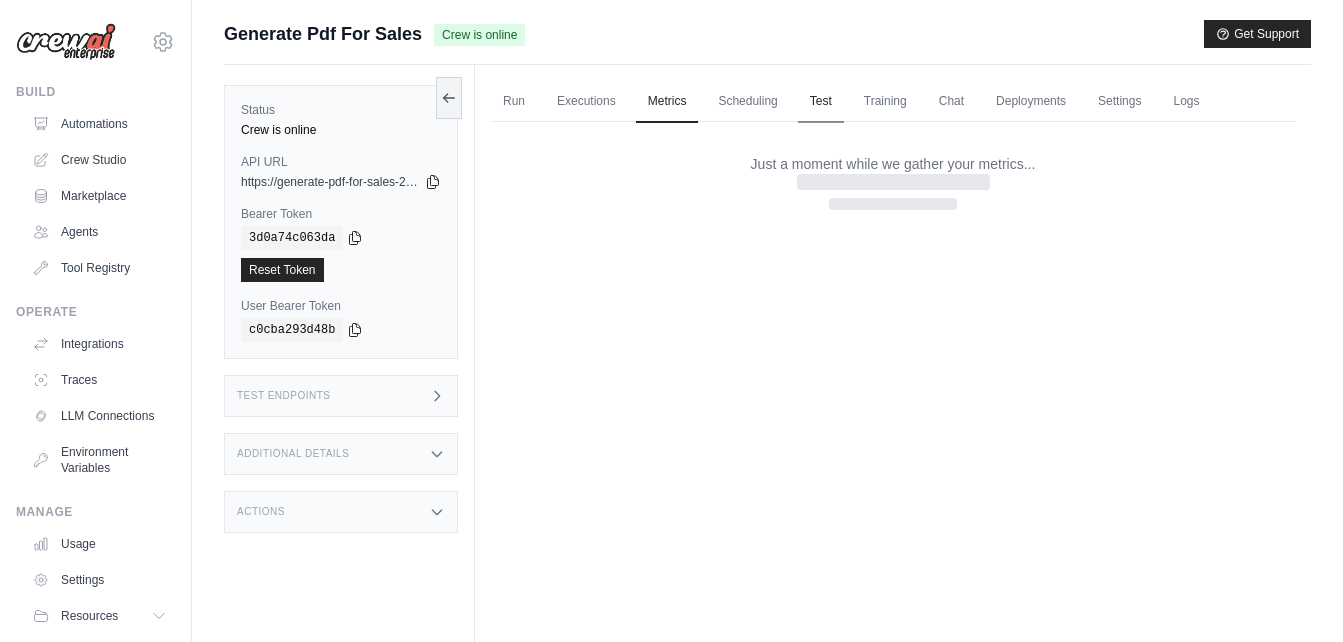 click on "Test" at bounding box center (821, 102) 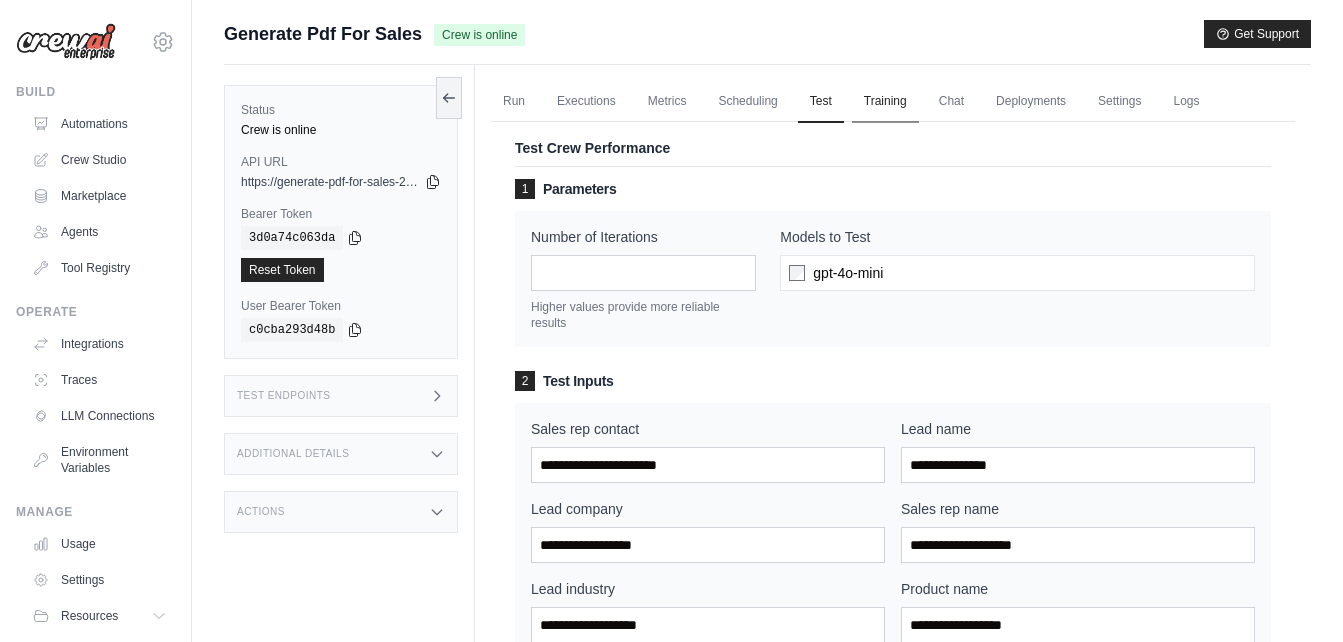 click on "Training" at bounding box center [885, 102] 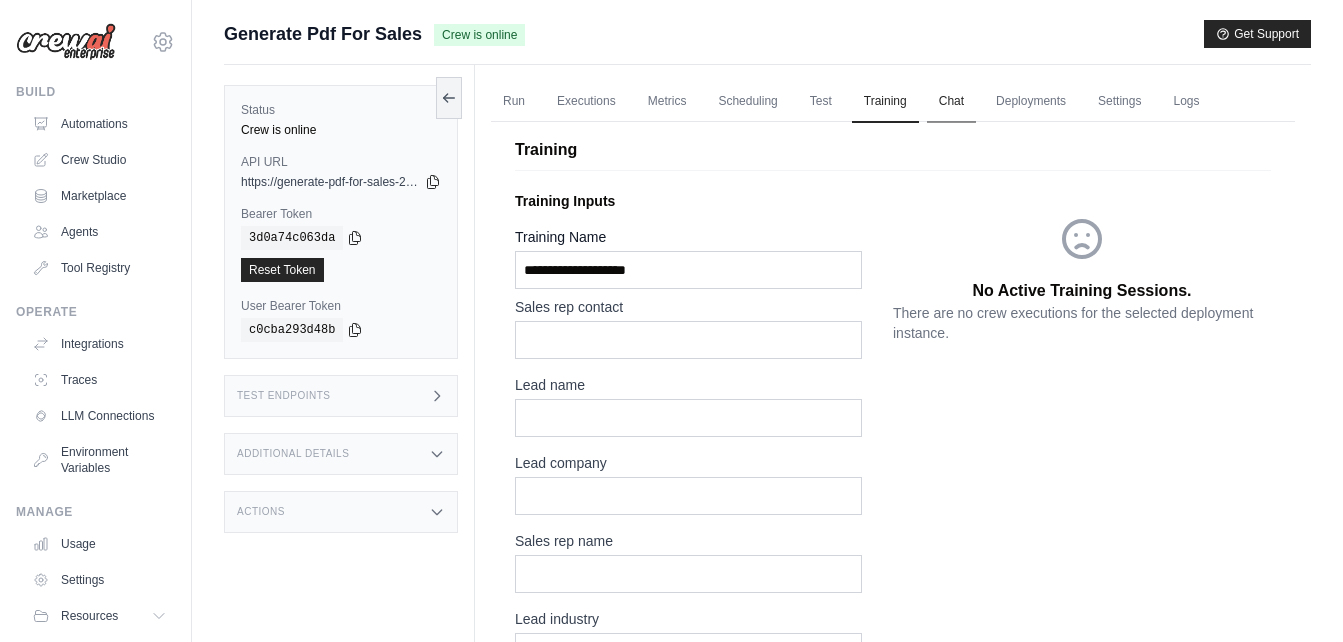 click on "Chat" at bounding box center [951, 102] 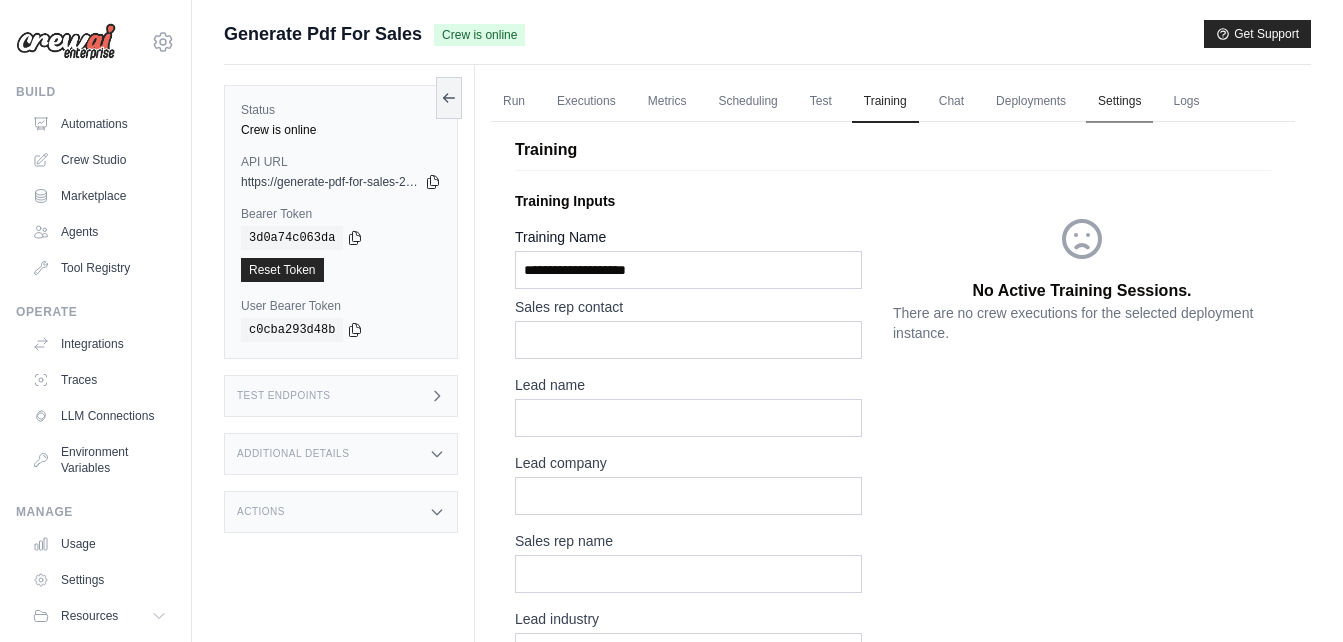 click on "Settings" at bounding box center [1119, 102] 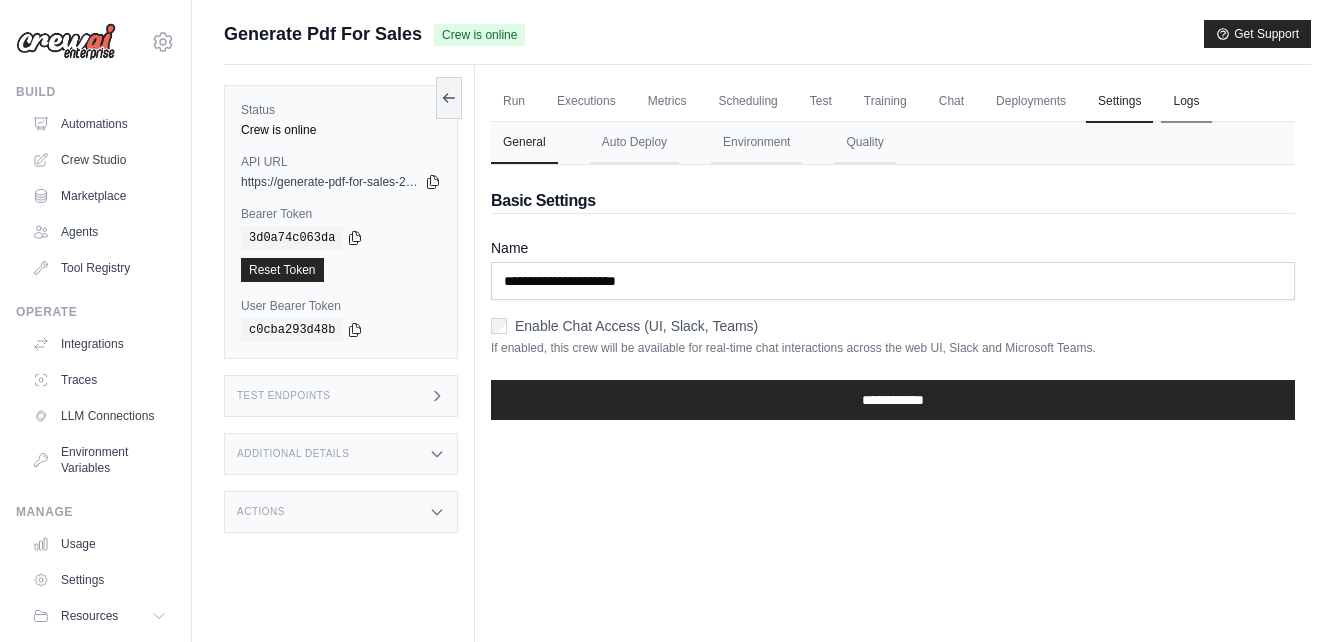 click on "Logs" at bounding box center (1186, 102) 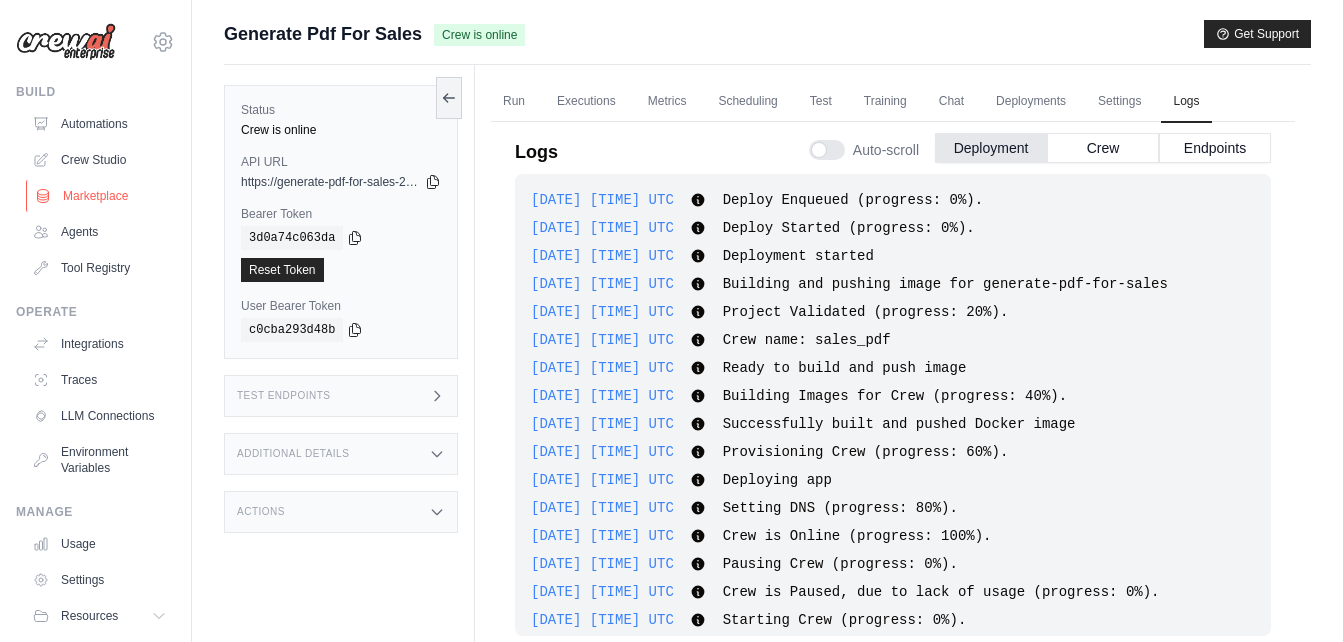 scroll, scrollTop: 346, scrollLeft: 0, axis: vertical 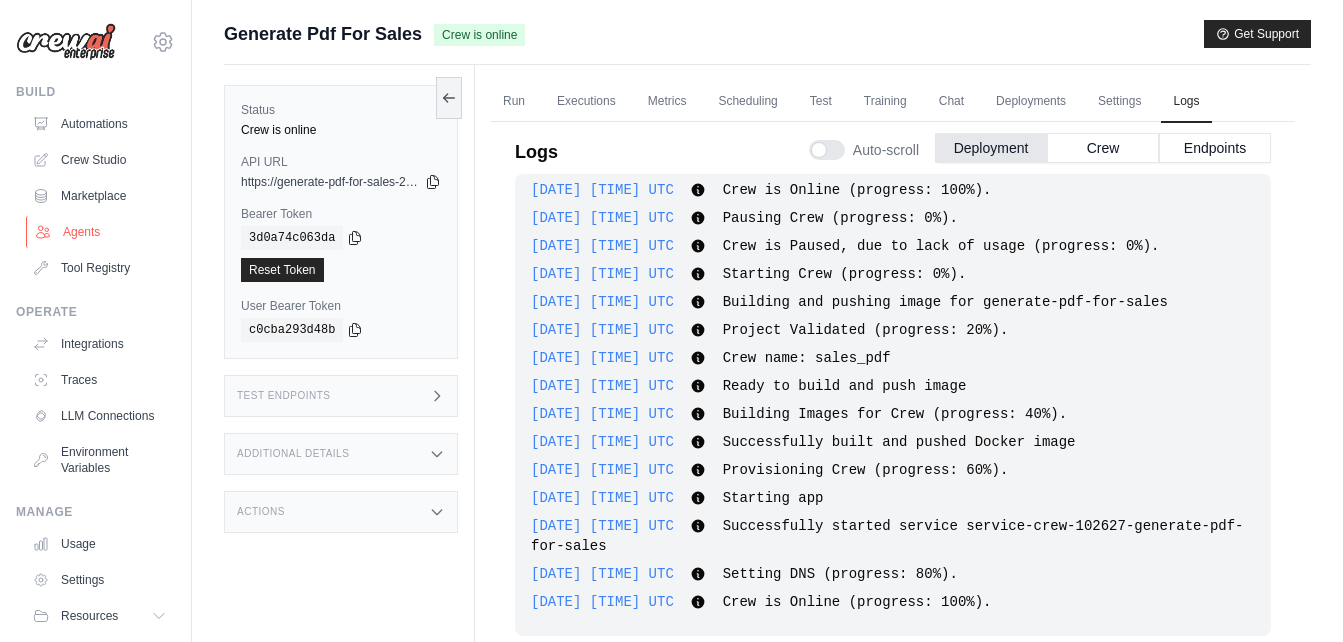 click on "Agents" at bounding box center (101, 232) 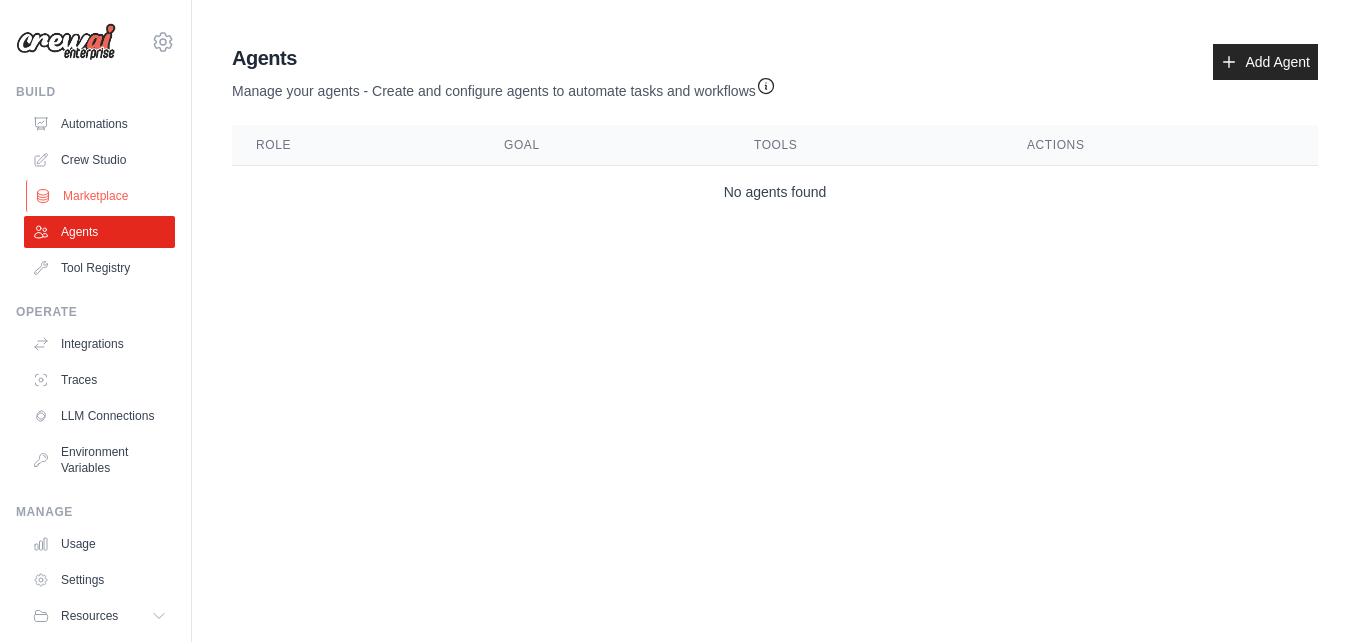 click on "Marketplace" at bounding box center (101, 196) 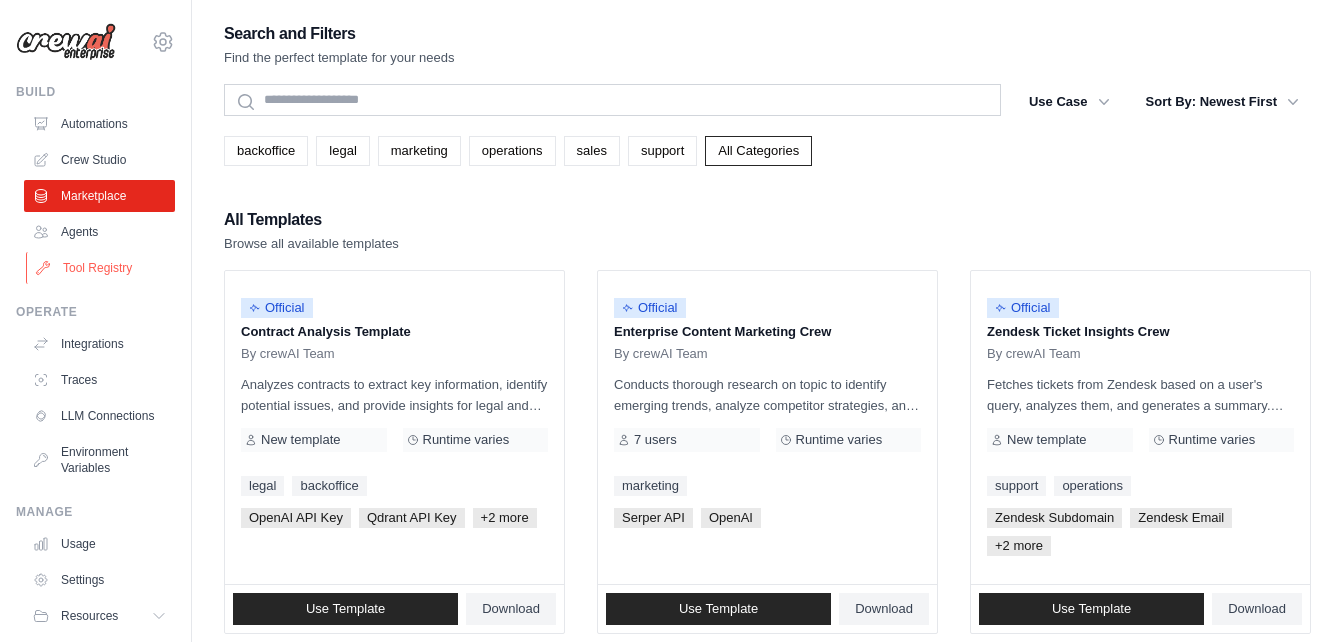 click on "Tool Registry" at bounding box center (101, 268) 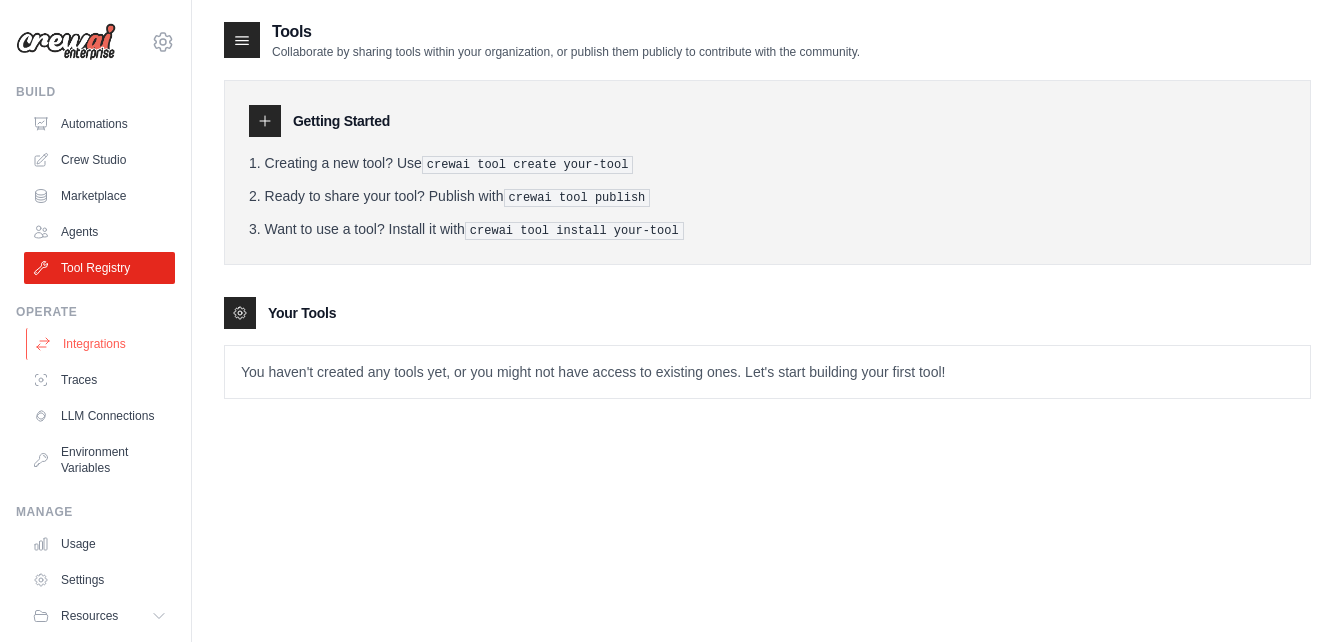 click on "Integrations" at bounding box center (101, 344) 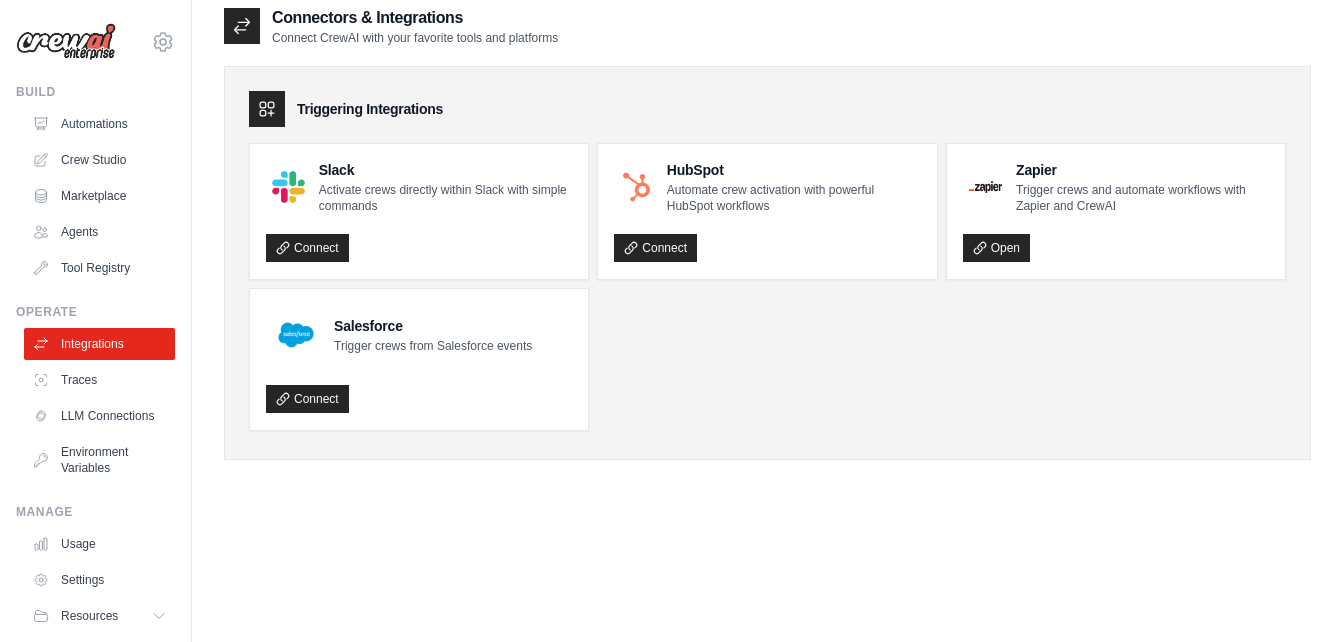 scroll, scrollTop: 0, scrollLeft: 0, axis: both 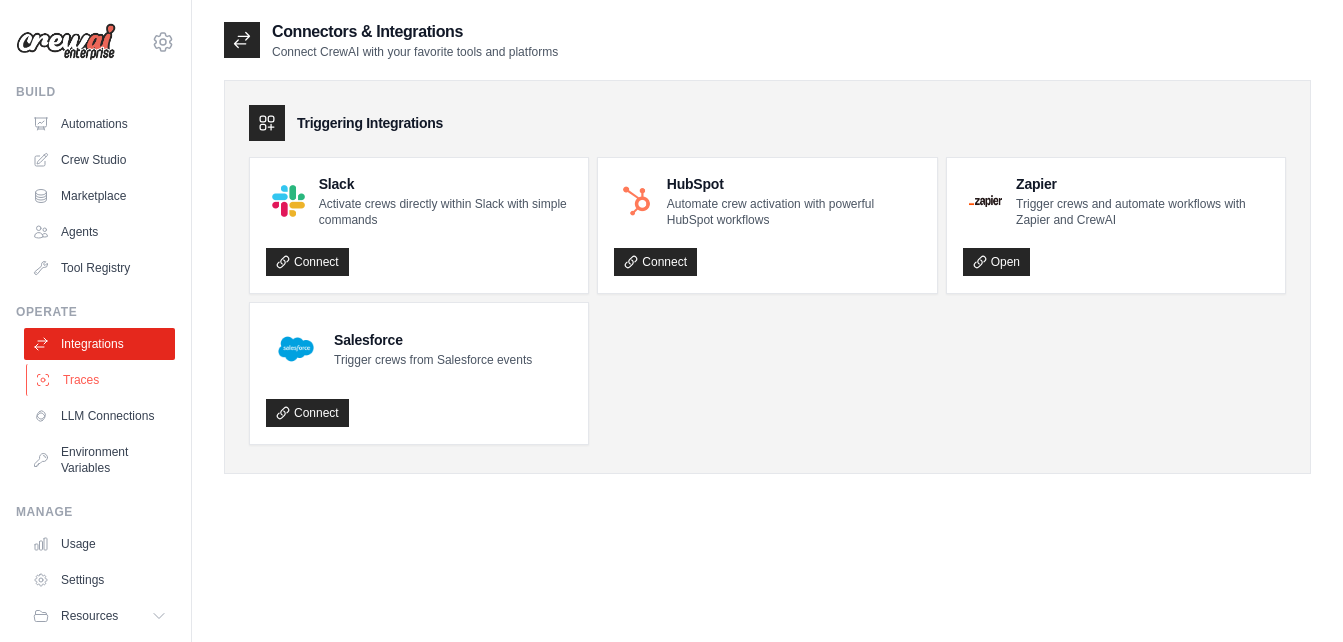 click on "Traces" at bounding box center (101, 380) 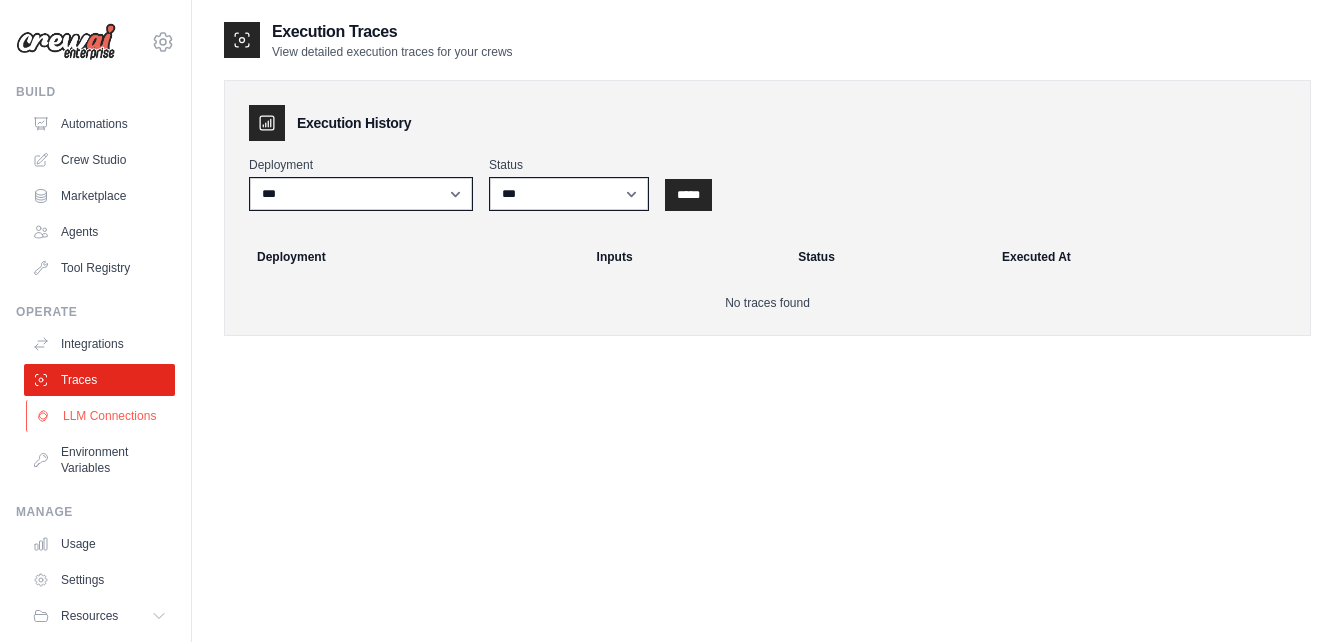 click on "LLM Connections" at bounding box center [101, 416] 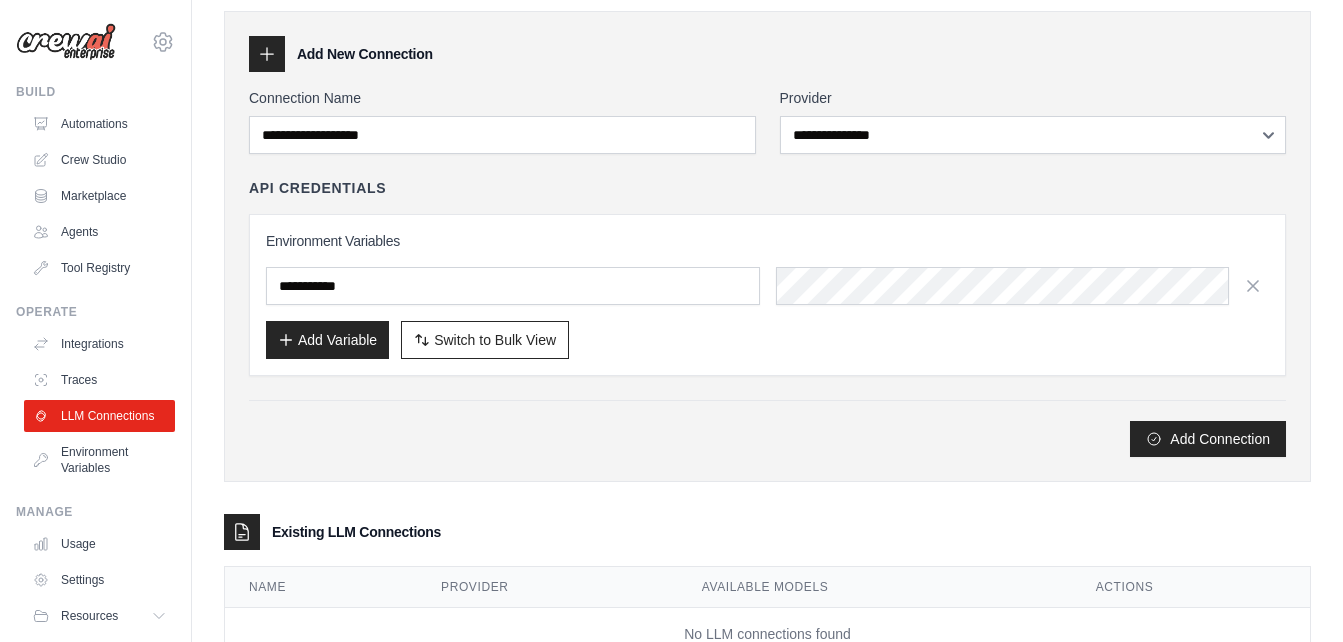 scroll, scrollTop: 140, scrollLeft: 0, axis: vertical 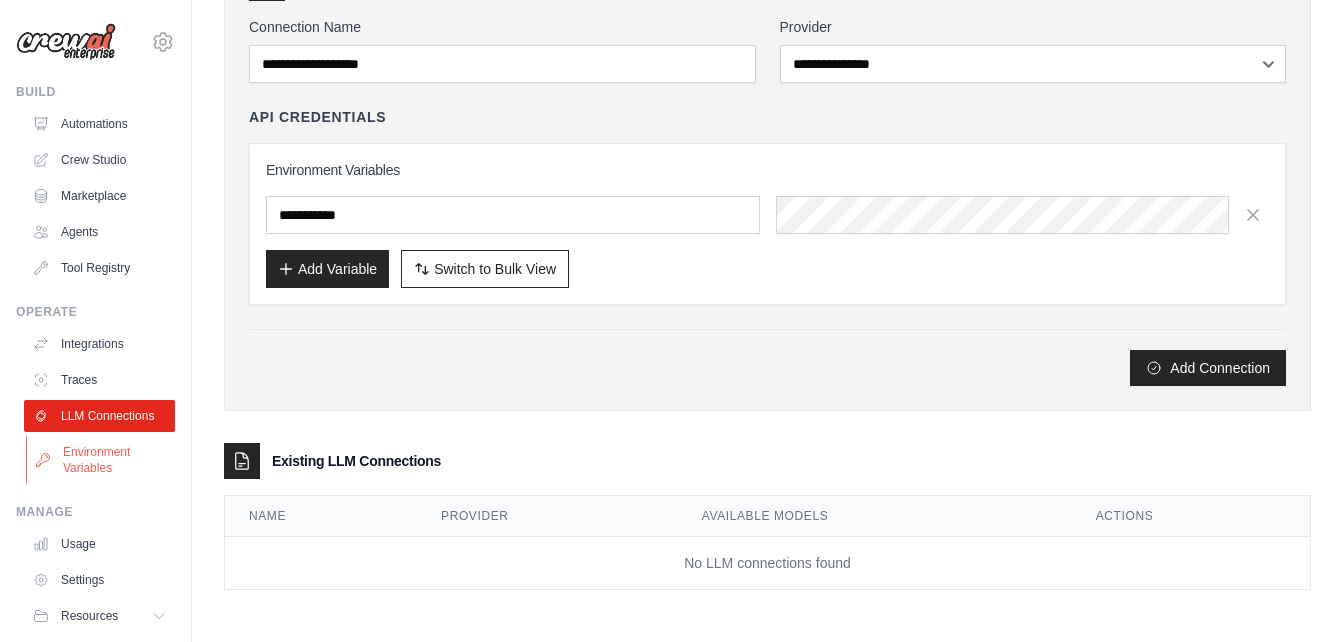click on "Environment Variables" at bounding box center (101, 460) 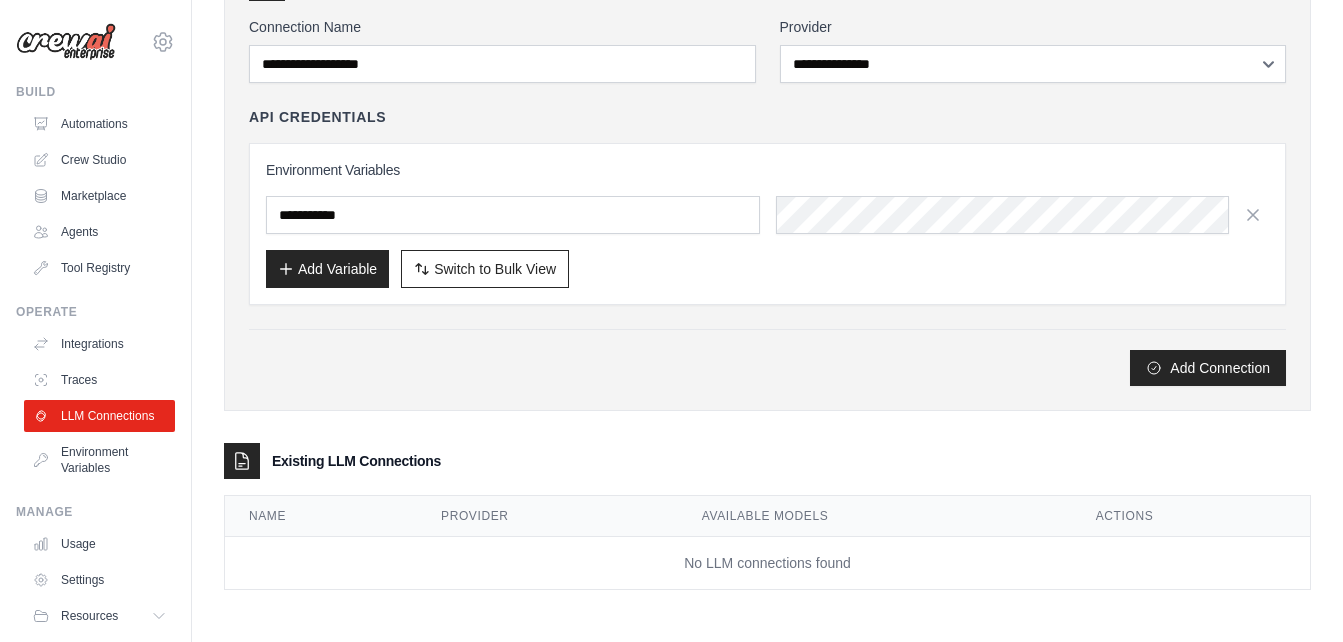 scroll, scrollTop: 0, scrollLeft: 0, axis: both 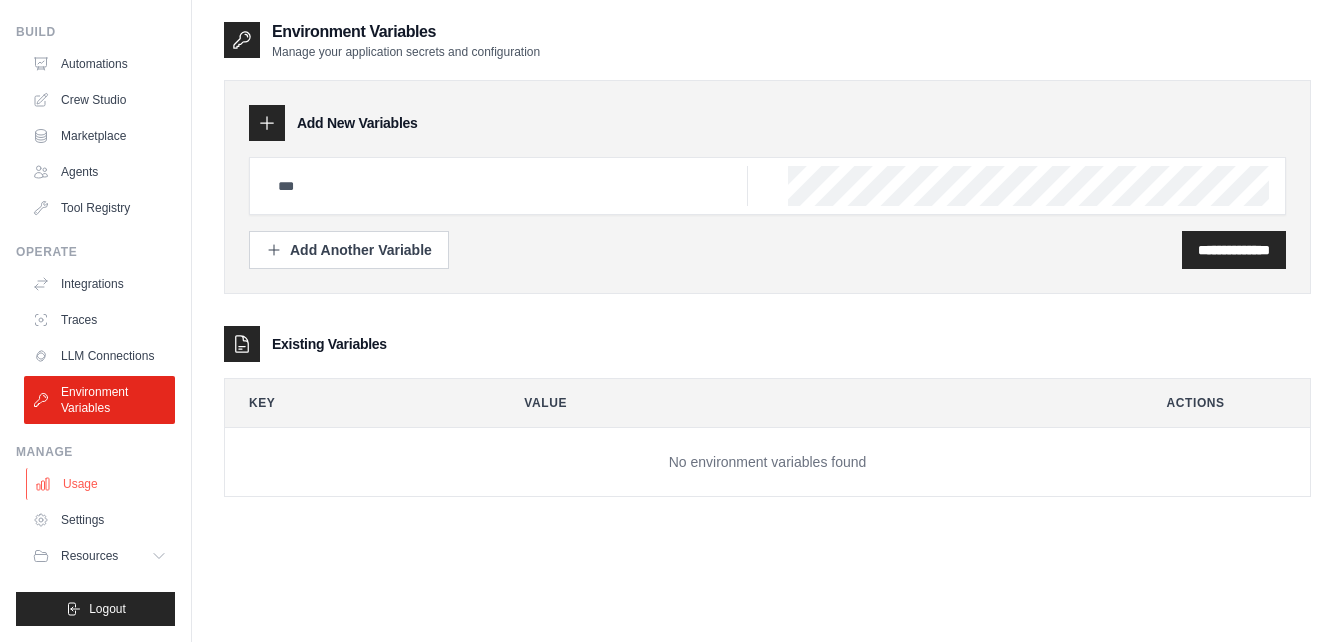 click on "Usage" at bounding box center [101, 484] 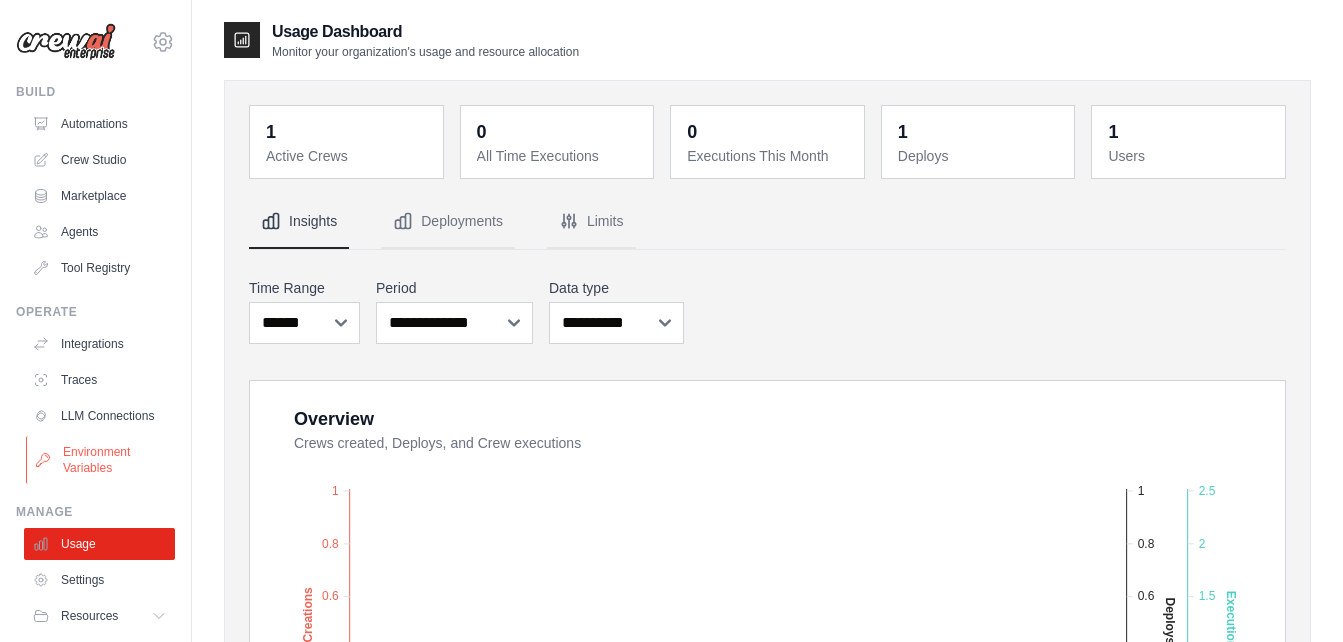 scroll, scrollTop: 76, scrollLeft: 0, axis: vertical 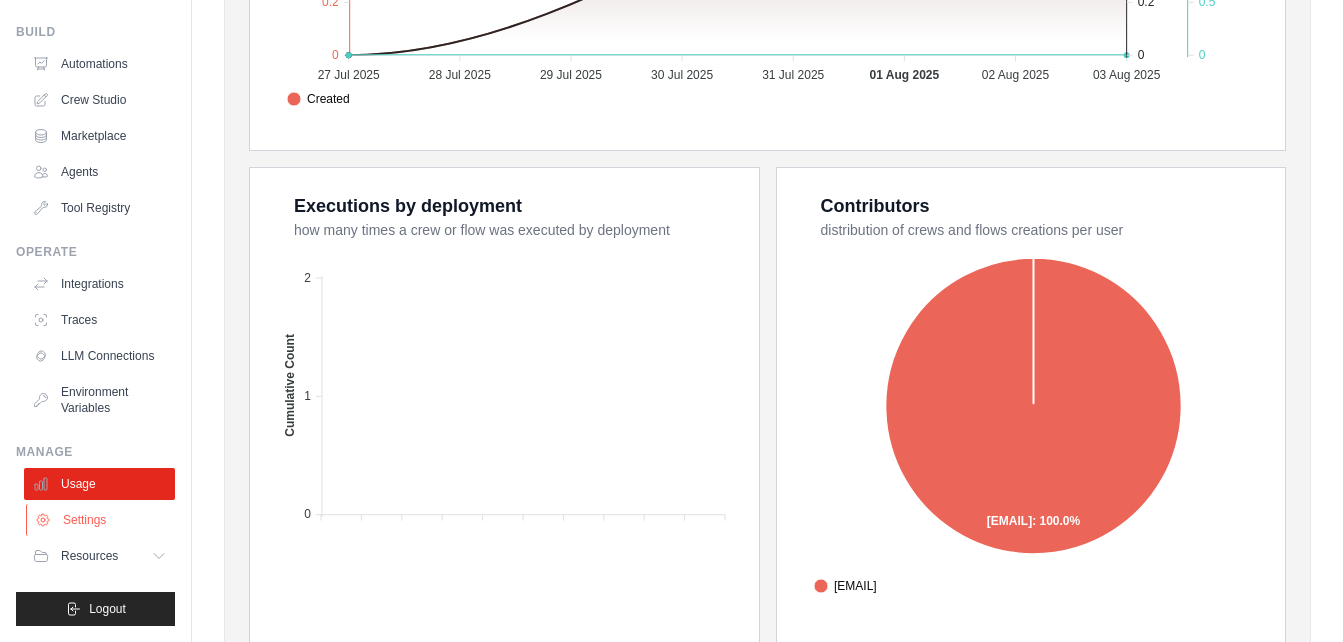 click 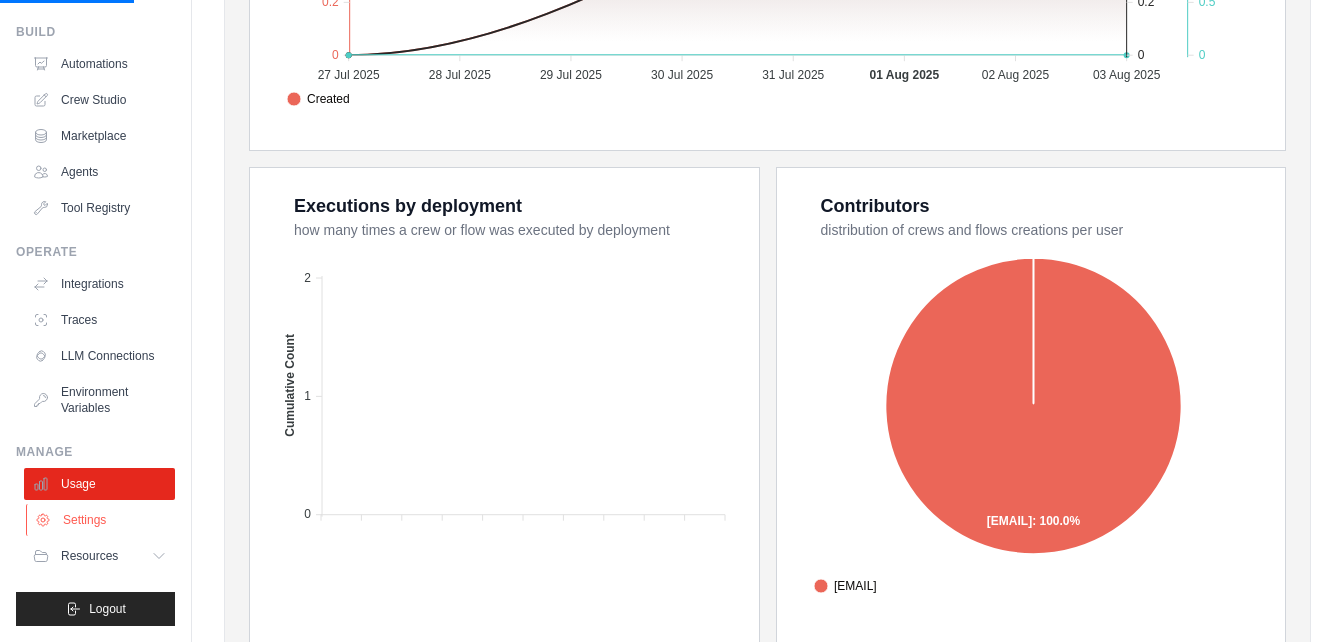 scroll, scrollTop: 0, scrollLeft: 0, axis: both 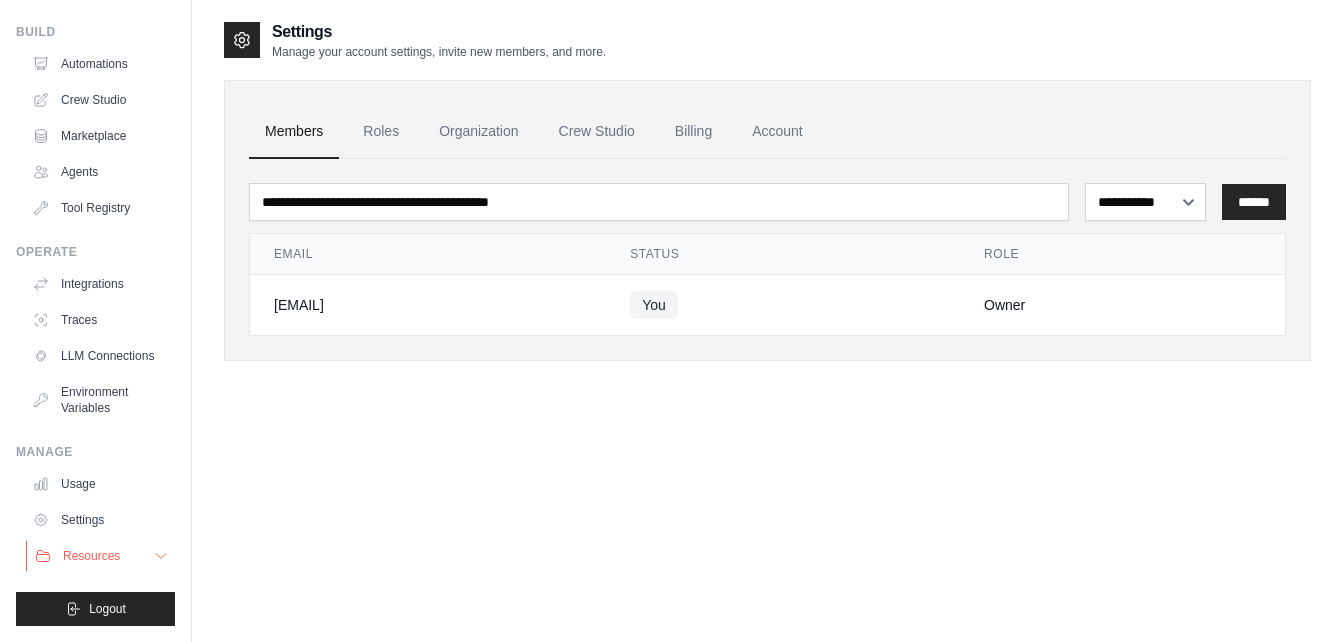 click on "Resources" at bounding box center (101, 556) 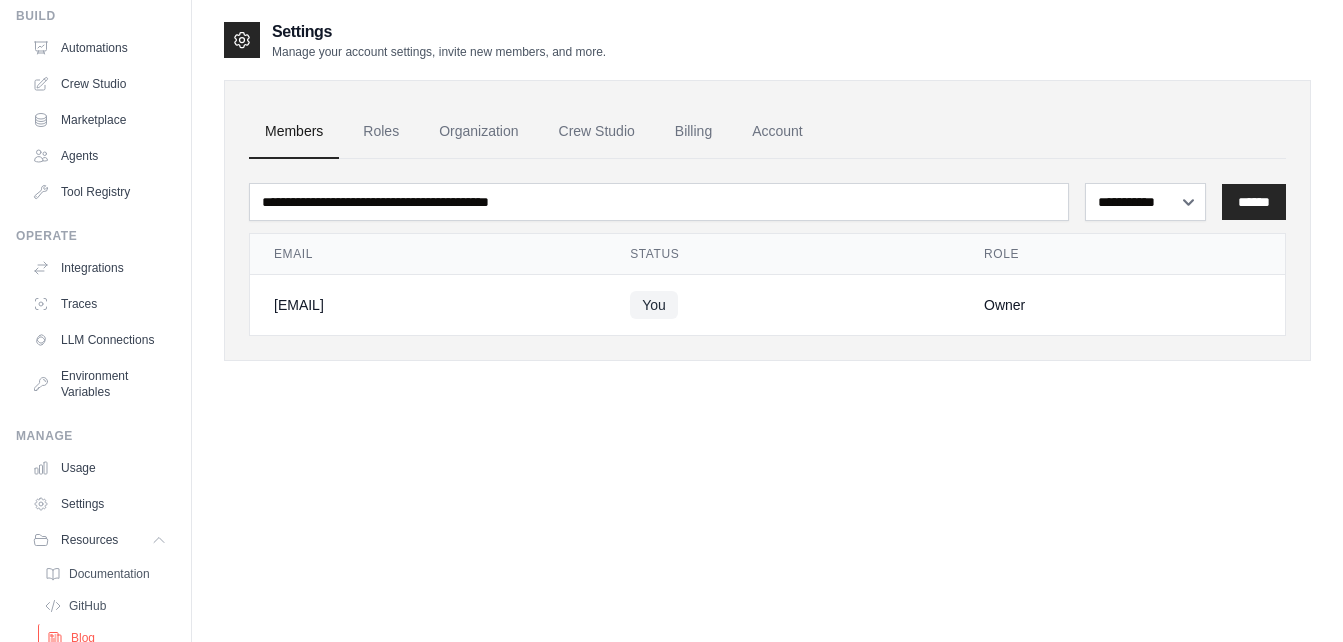 scroll, scrollTop: 204, scrollLeft: 0, axis: vertical 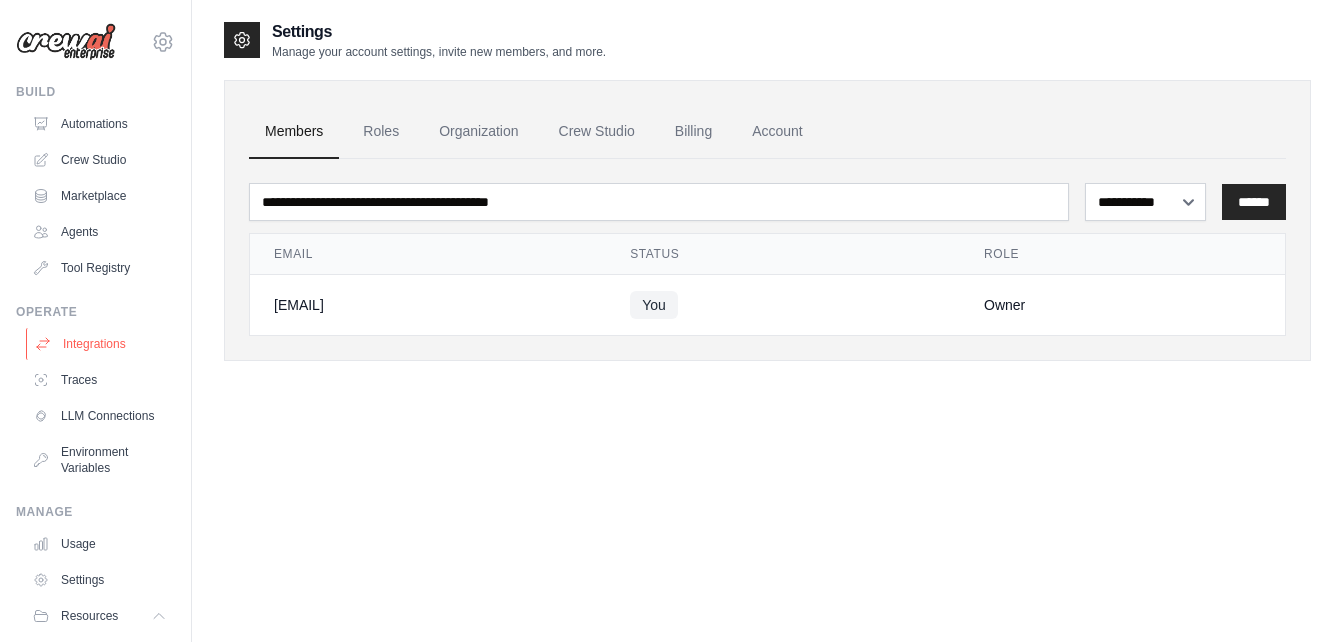 click on "Integrations" at bounding box center [101, 344] 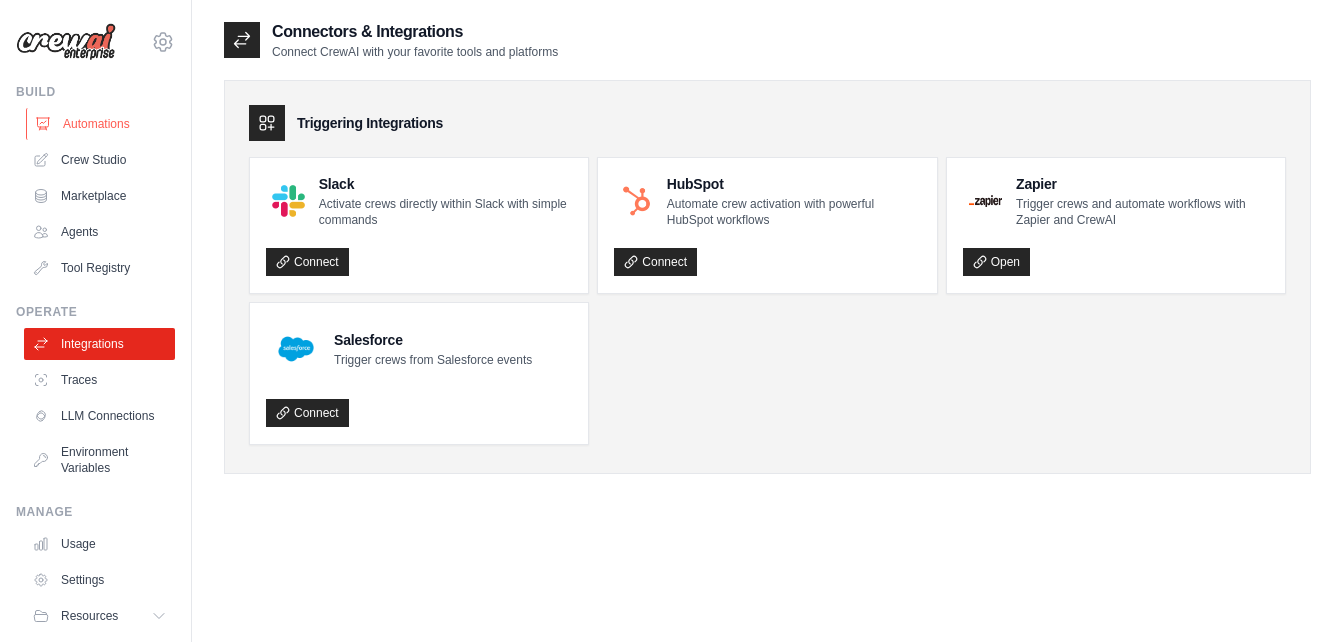 click on "Automations" at bounding box center (101, 124) 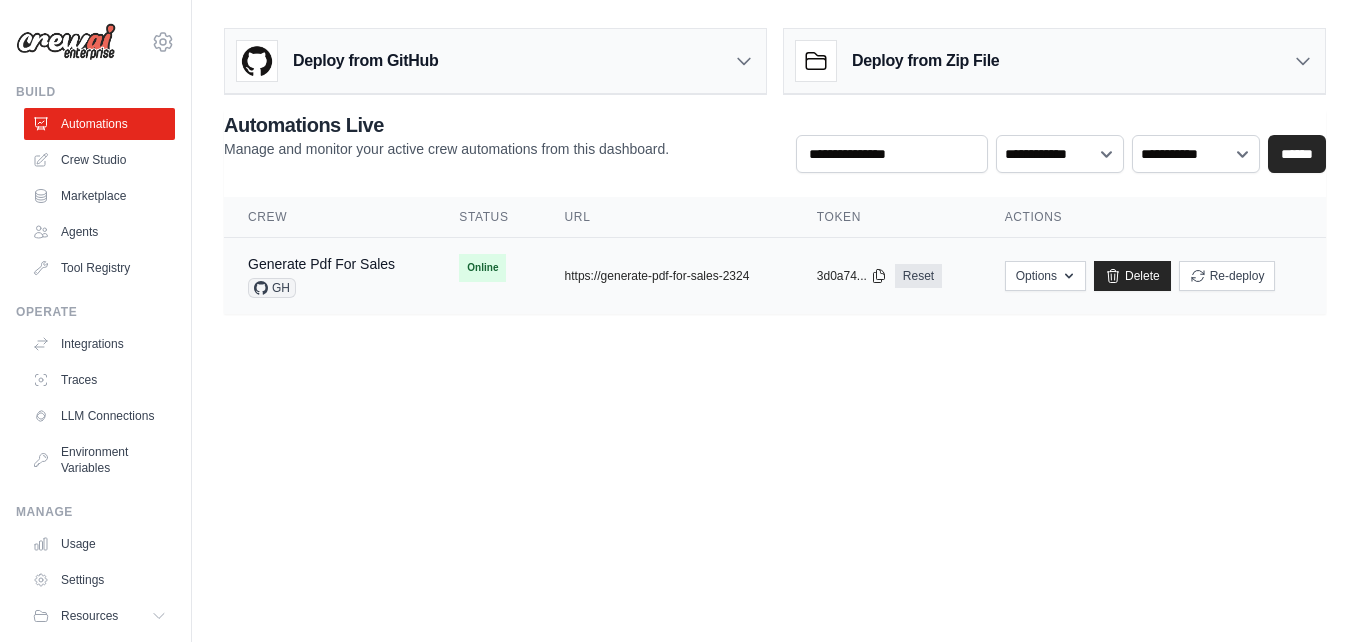 click on "GH" at bounding box center (321, 288) 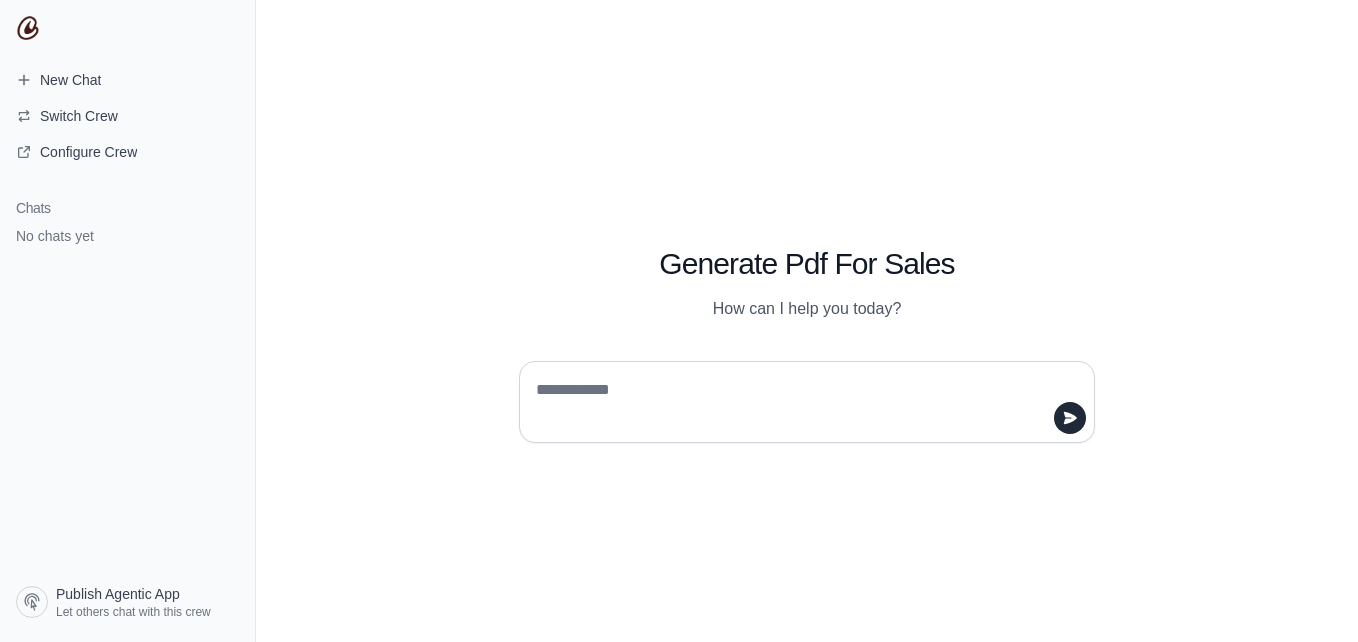 scroll, scrollTop: 0, scrollLeft: 0, axis: both 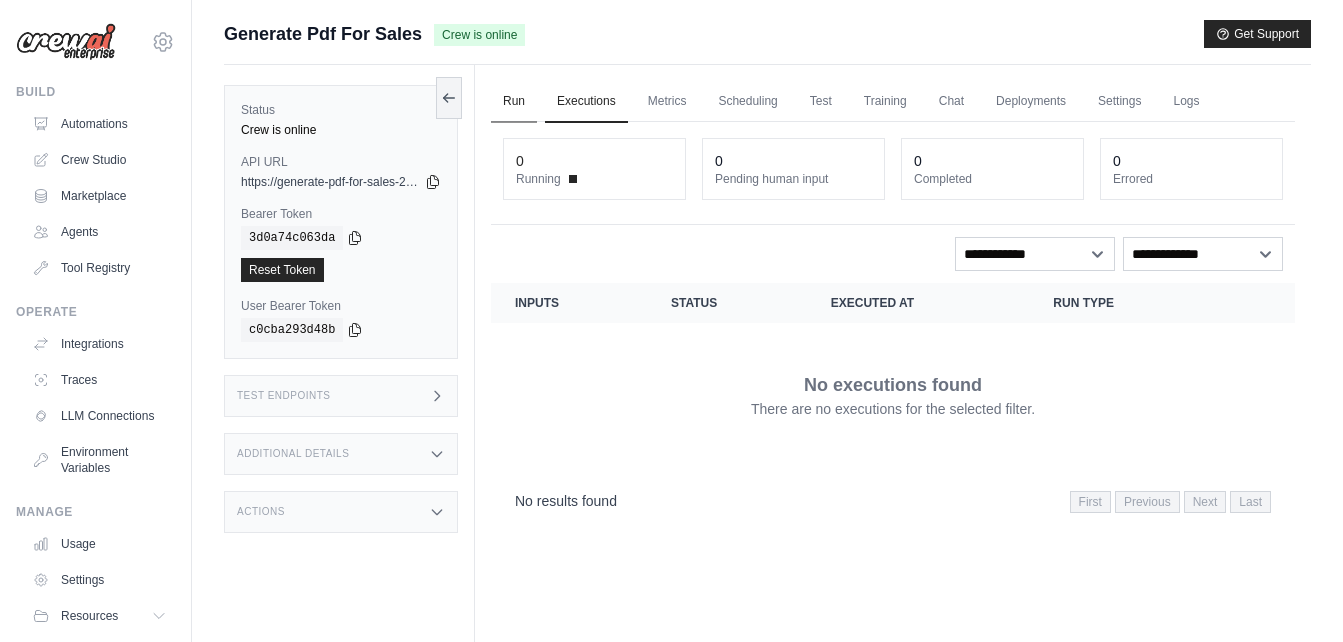 click on "Run" at bounding box center (514, 102) 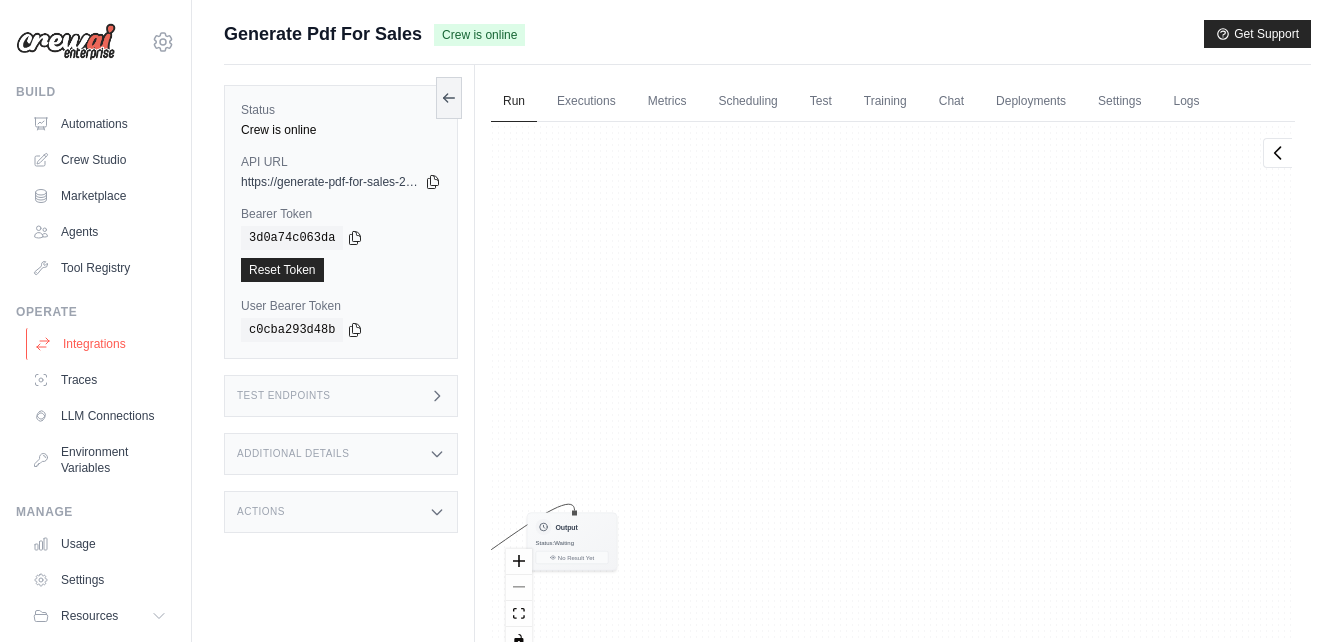 drag, startPoint x: 718, startPoint y: 217, endPoint x: 58, endPoint y: 339, distance: 671.181 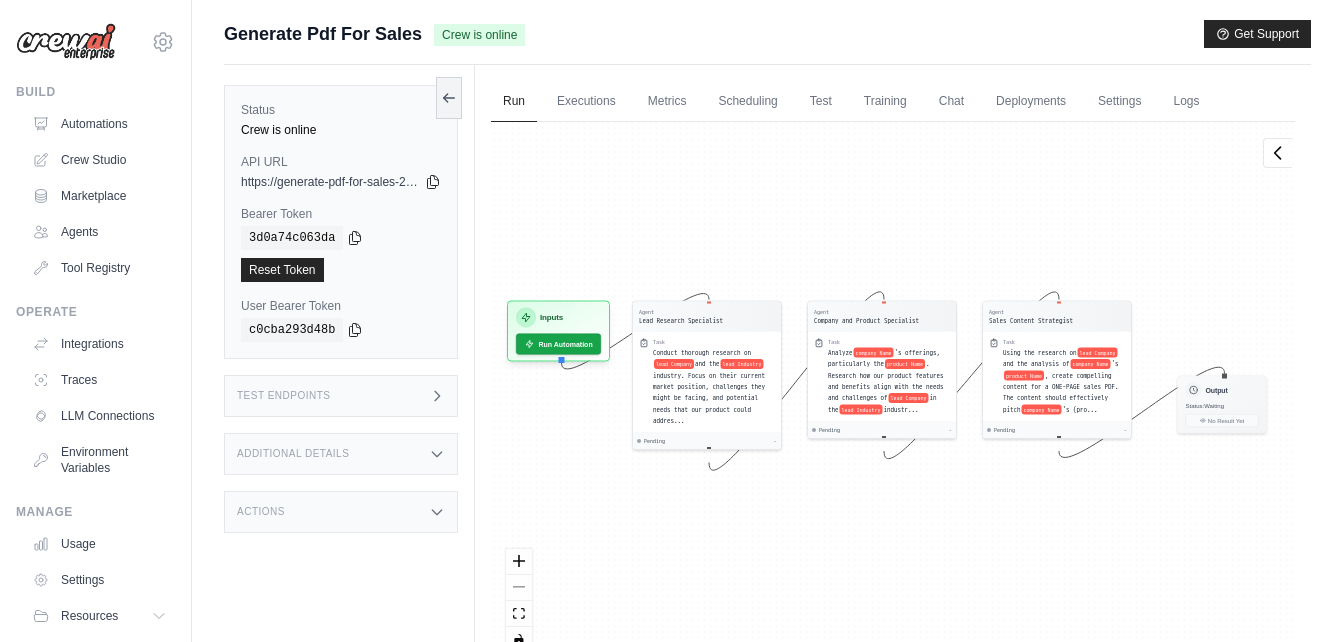 drag, startPoint x: 687, startPoint y: 286, endPoint x: 1341, endPoint y: 150, distance: 667.991 